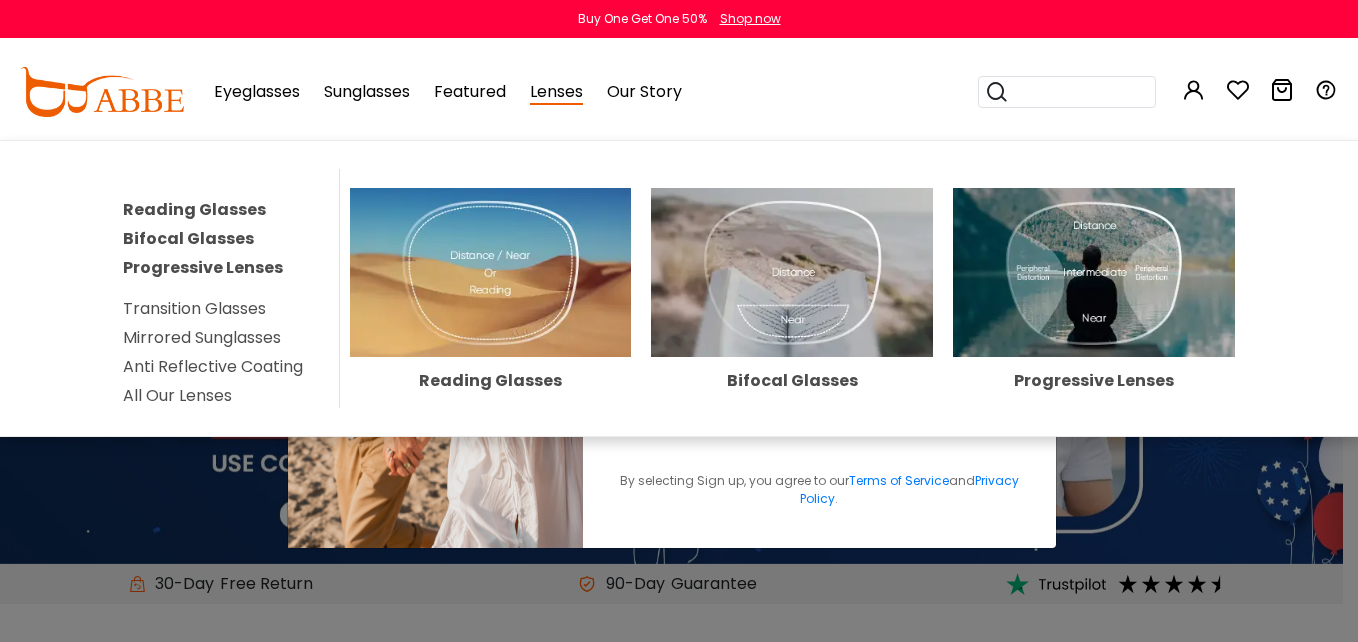 scroll, scrollTop: 0, scrollLeft: 0, axis: both 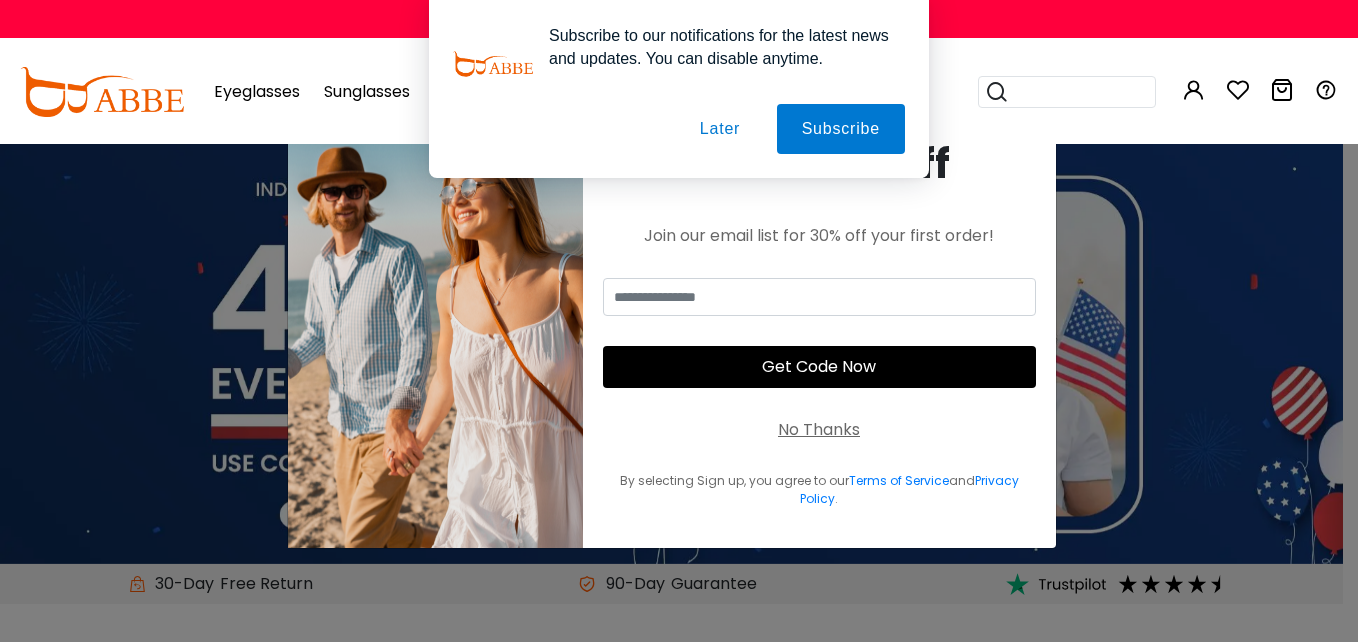 click on "×
Take 30% Off
Join our email list for 30% off your first order!
Get Code Now
No Thanks
By selecting Sign up, you agree to our
Terms of Service
and
Privacy Policy .
Thank You
For  Subscribing
Use Code
Continue Shopping
You're already subscribed, and still eligible for 30% off!" at bounding box center (679, 321) 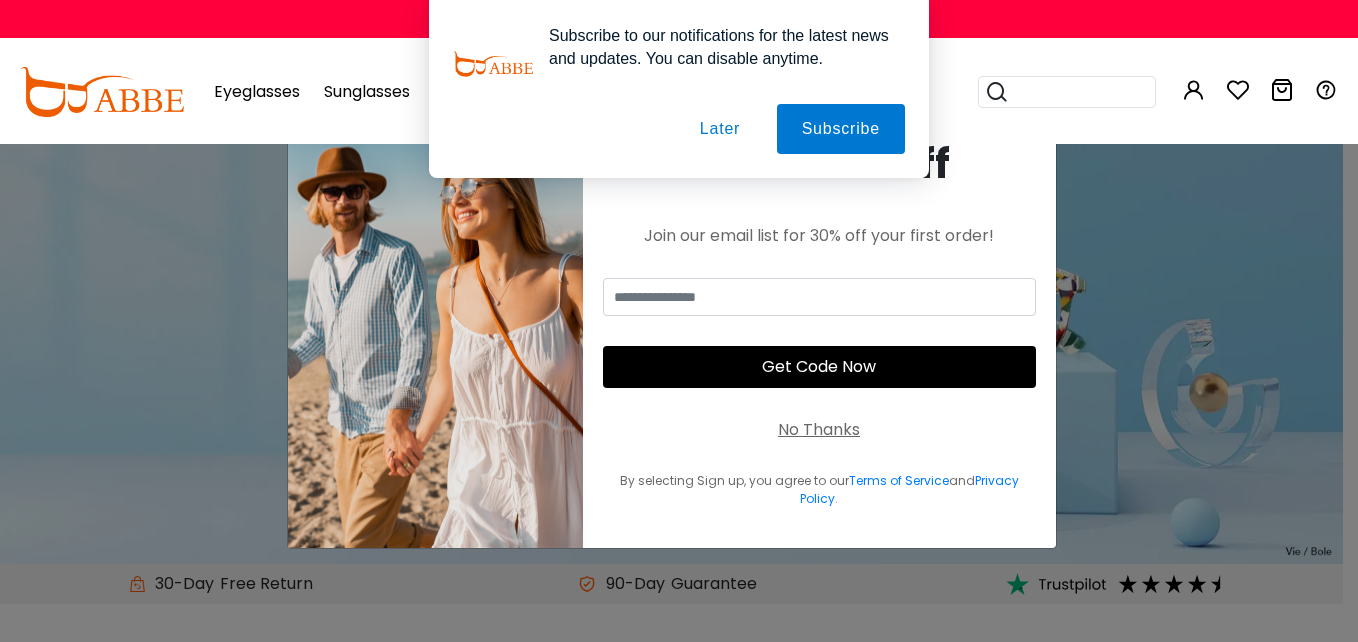click on "Later" at bounding box center [720, 129] 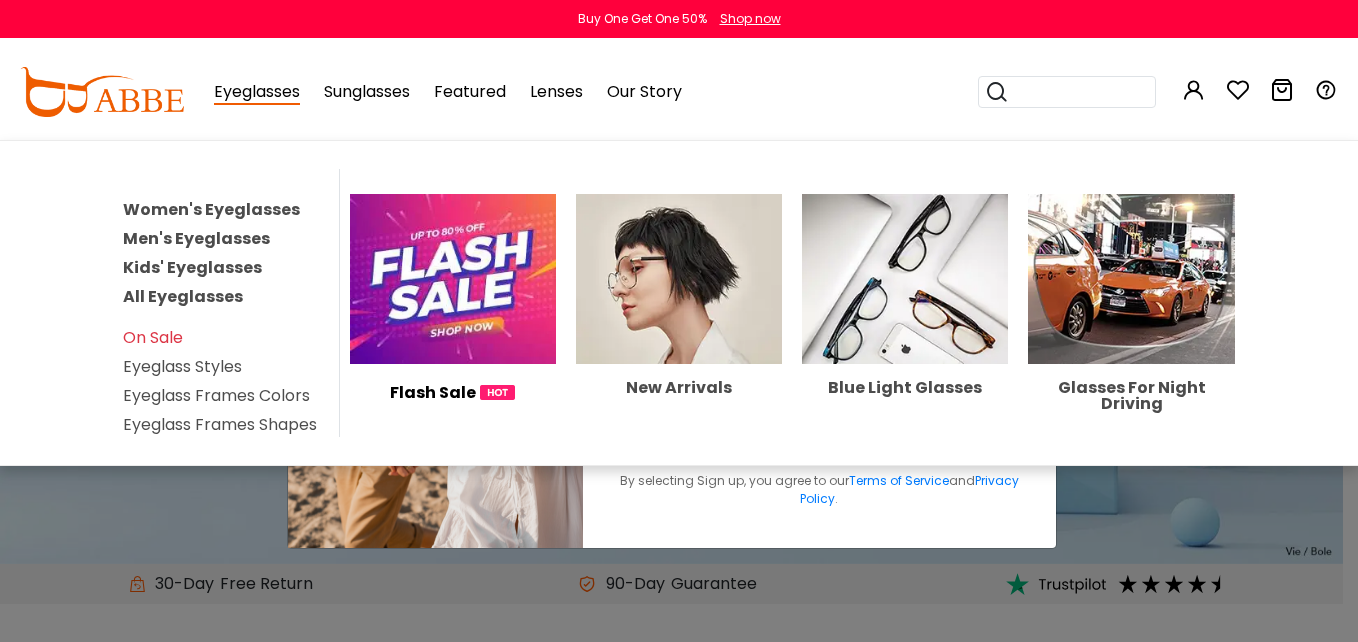 click on "Eyeglass Frames Colors" at bounding box center [216, 395] 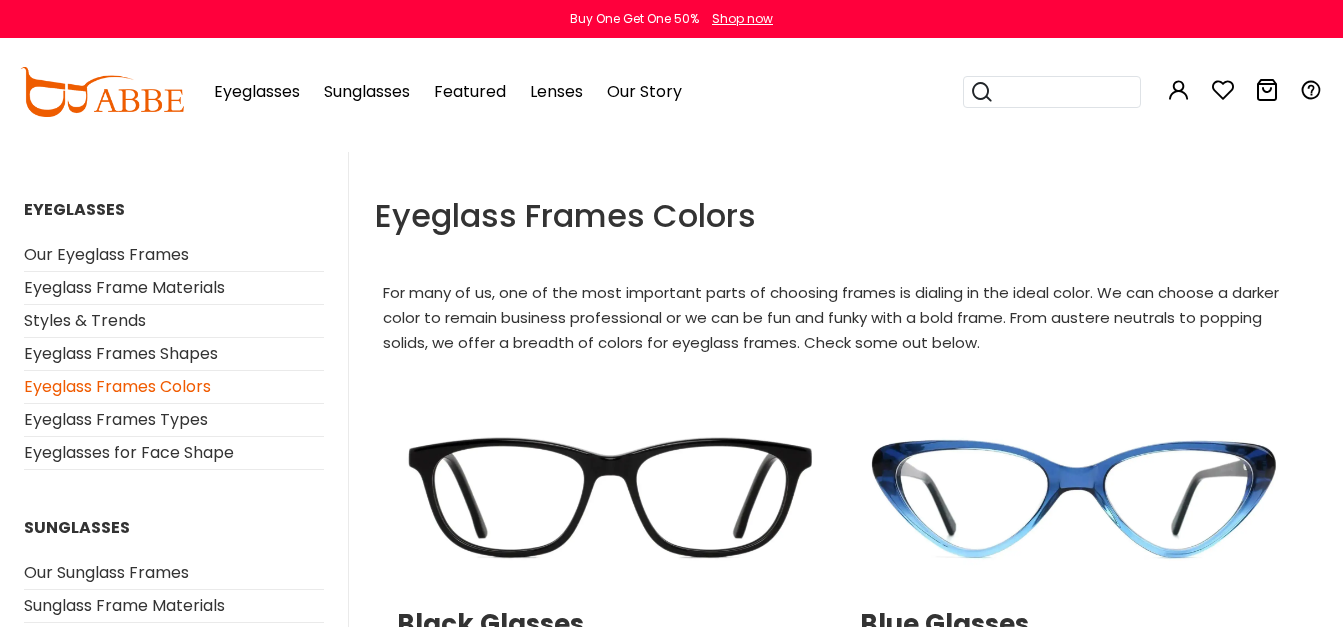 scroll, scrollTop: 0, scrollLeft: 0, axis: both 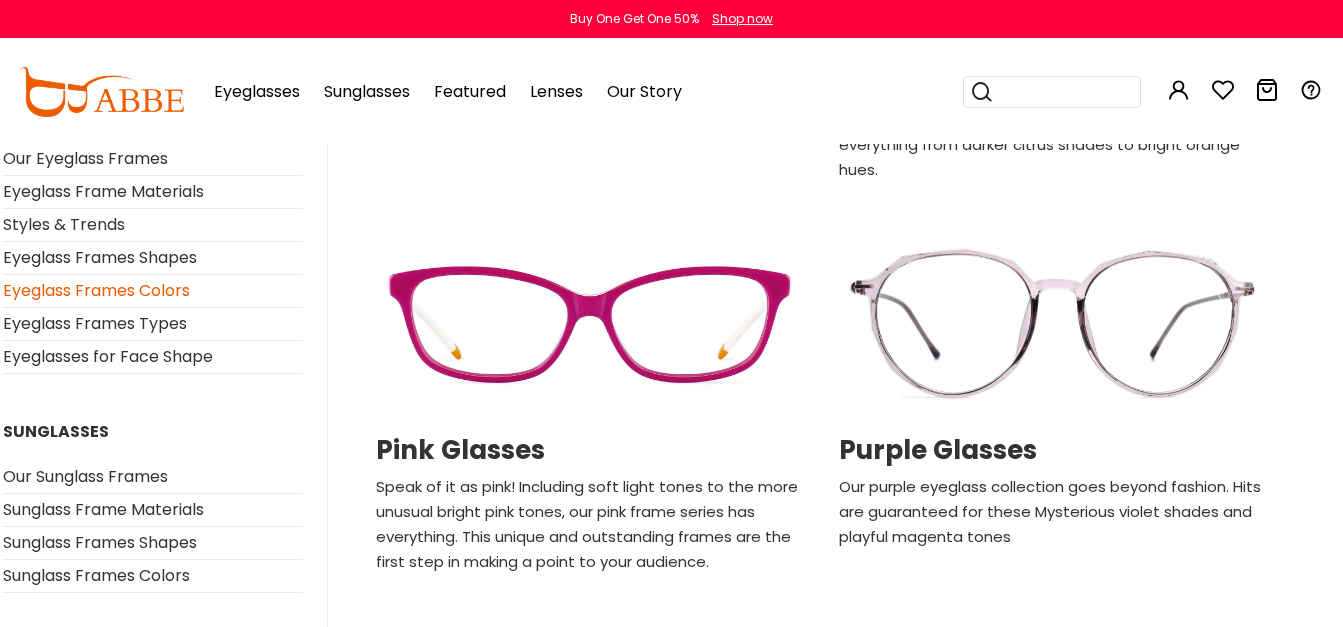 click at bounding box center [589, 325] 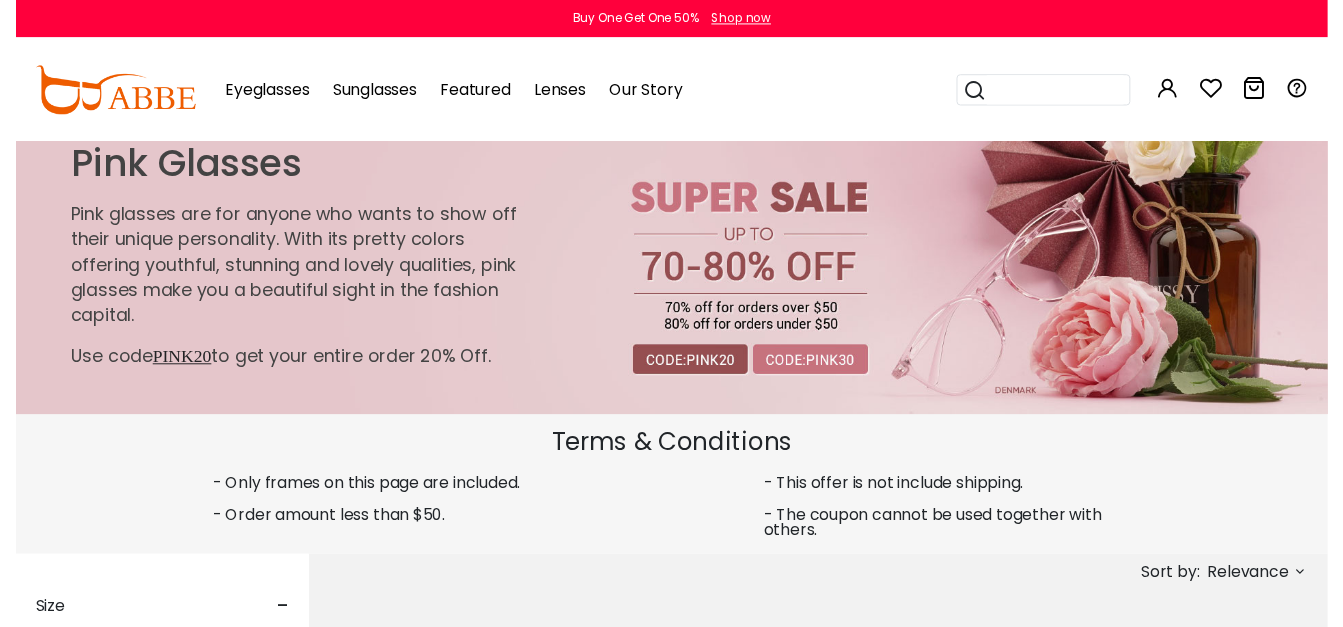 scroll, scrollTop: 0, scrollLeft: 0, axis: both 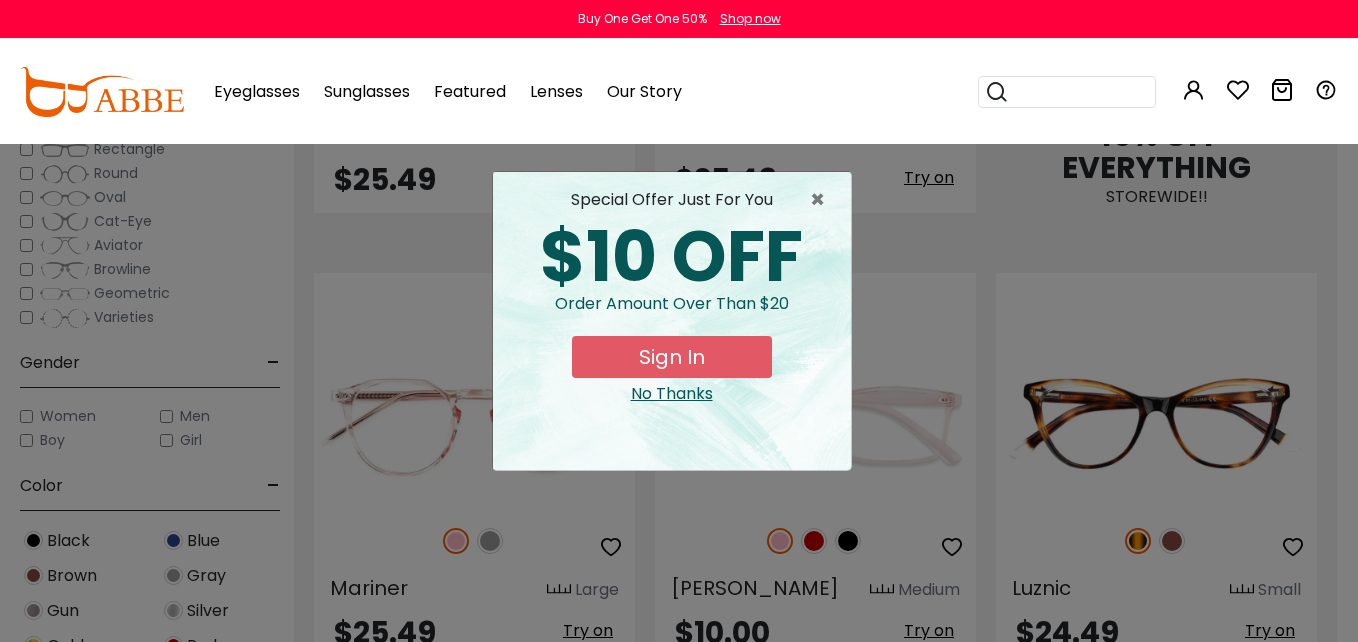 click on "×
special offer just for you
$10 OFF
Order amount over than $20
Sign In
No Thanks" at bounding box center [679, 321] 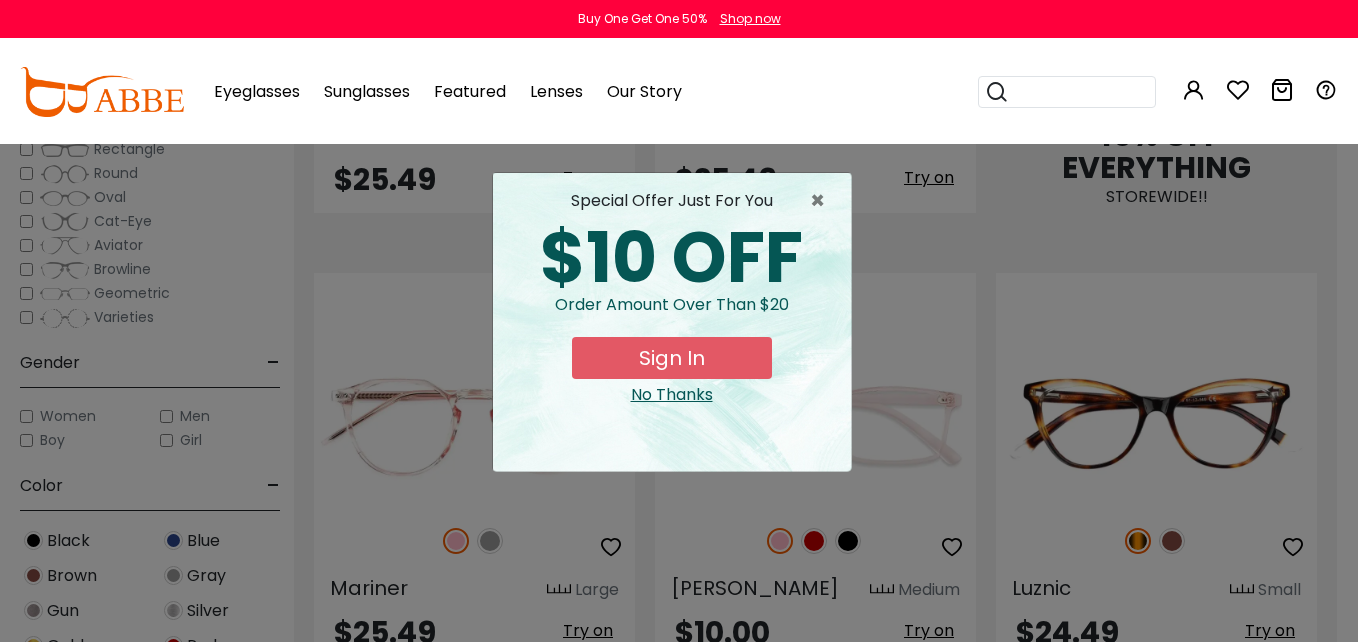 click on "Sign In" at bounding box center (672, 358) 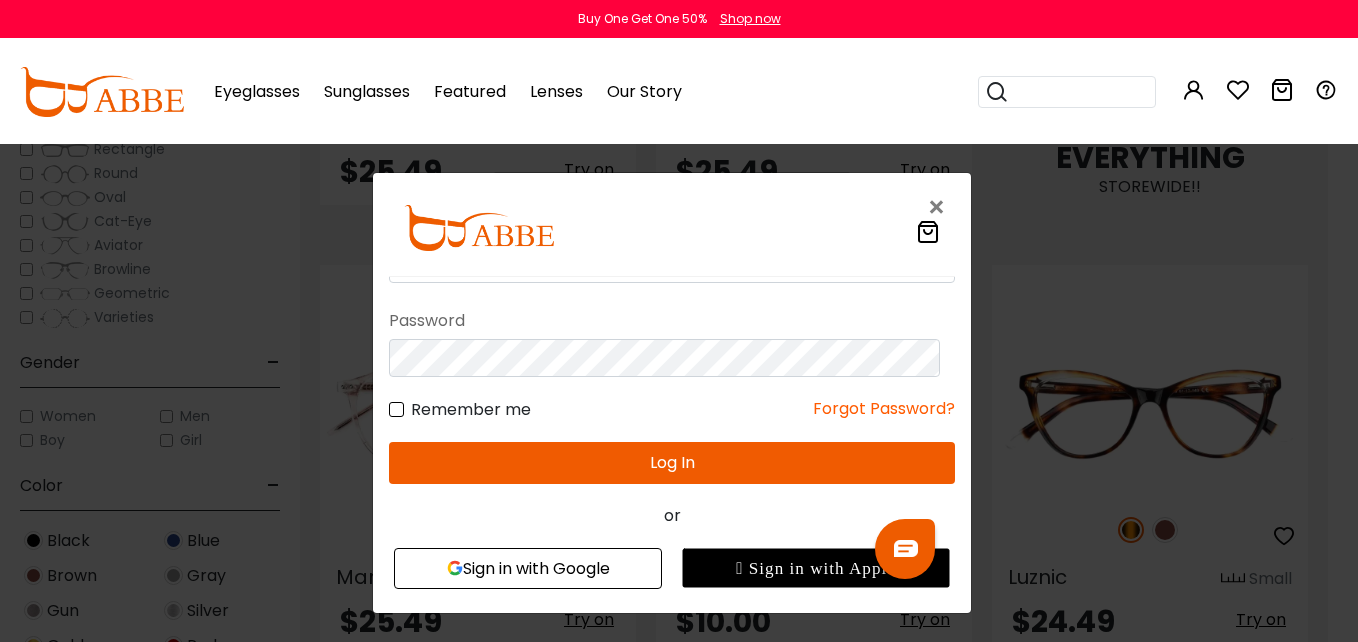 click on "Sign in with Google" at bounding box center [527, 568] 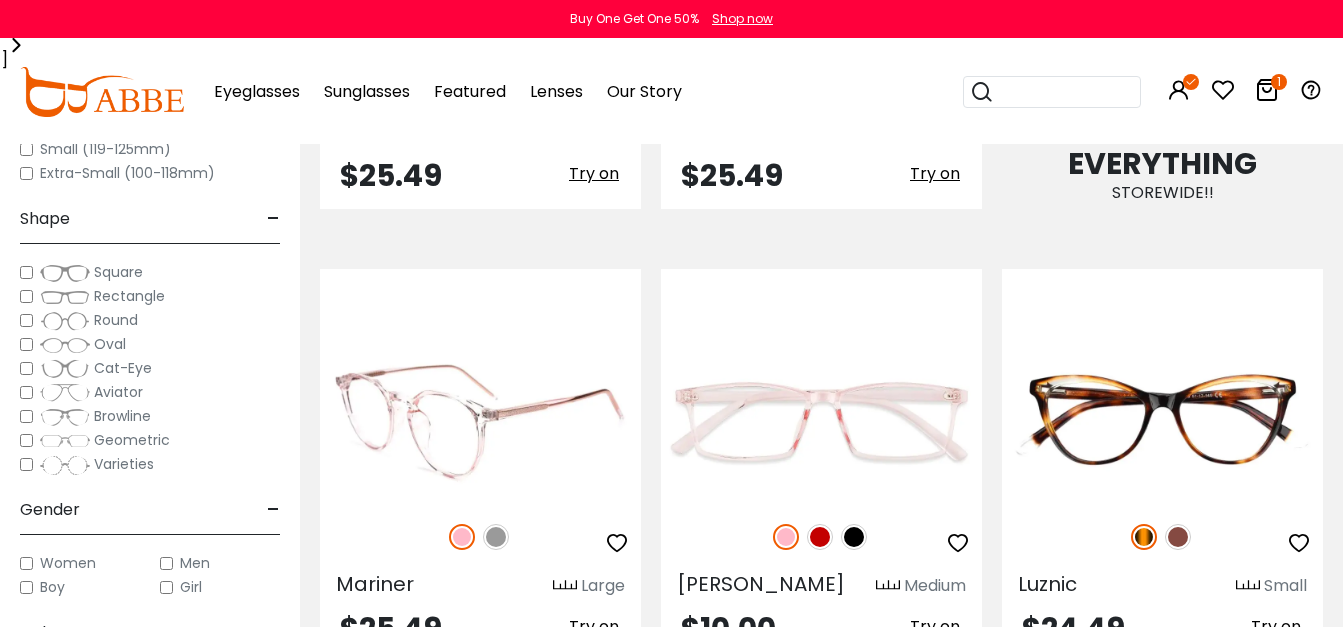 scroll, scrollTop: 1328, scrollLeft: 0, axis: vertical 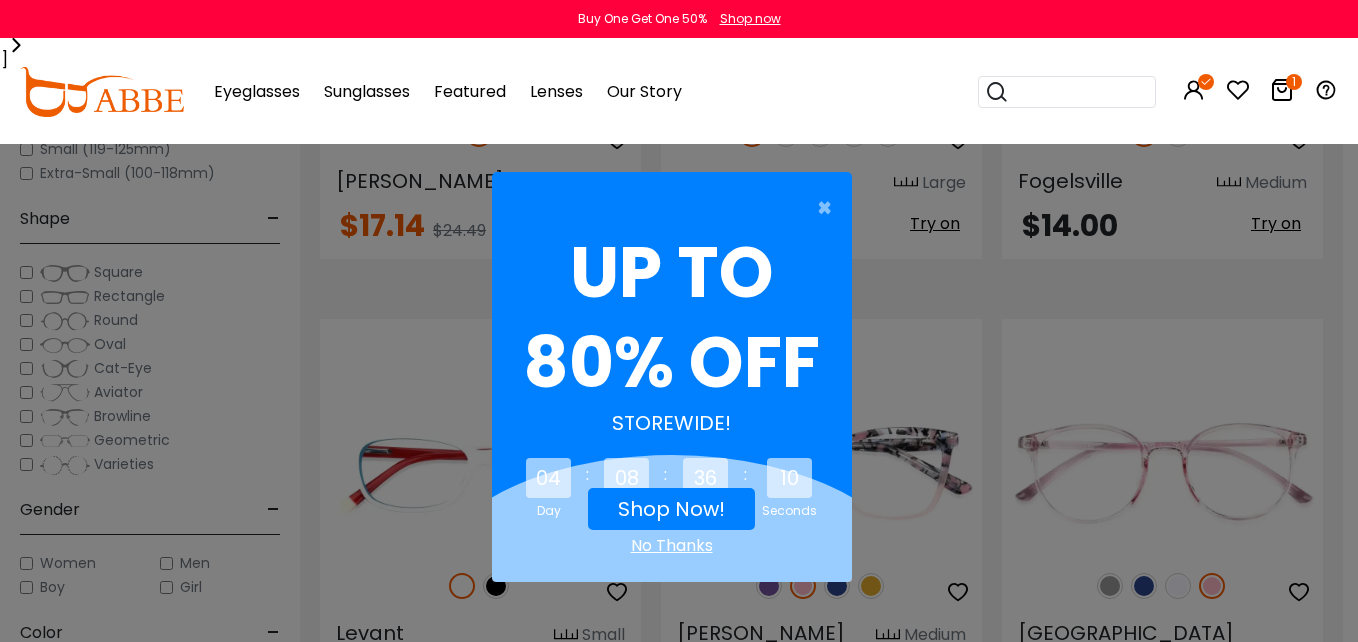 click on "Shop Now!" at bounding box center [671, 509] 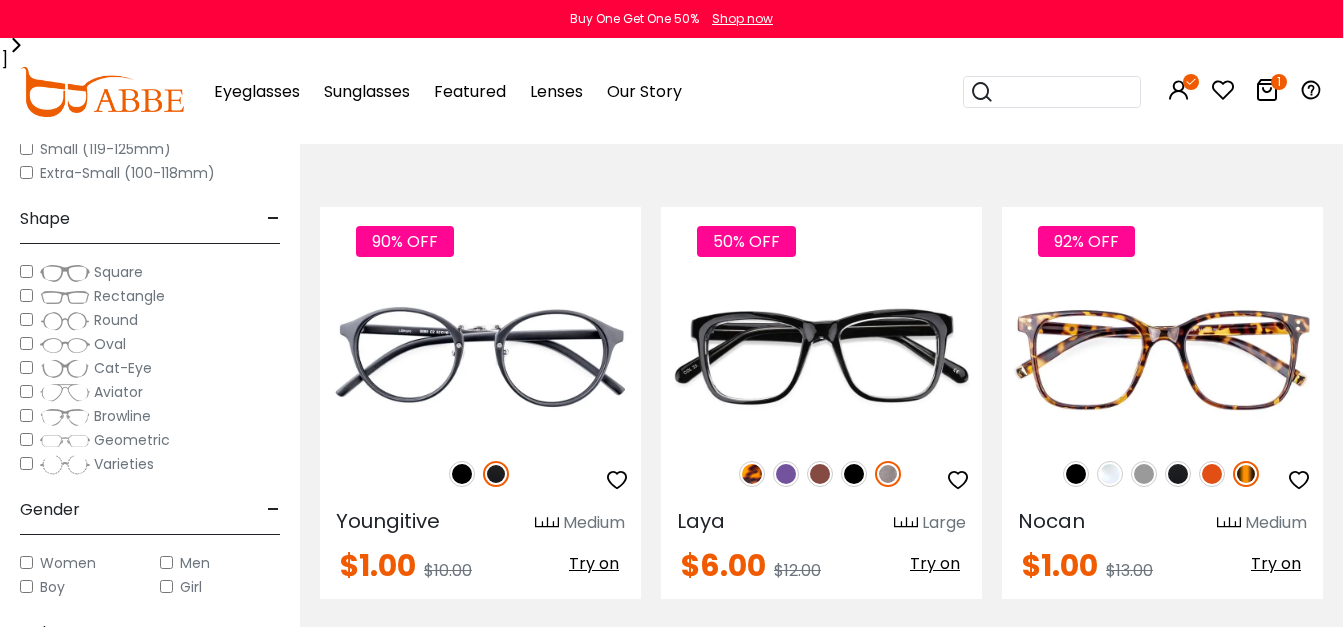 scroll, scrollTop: 0, scrollLeft: 0, axis: both 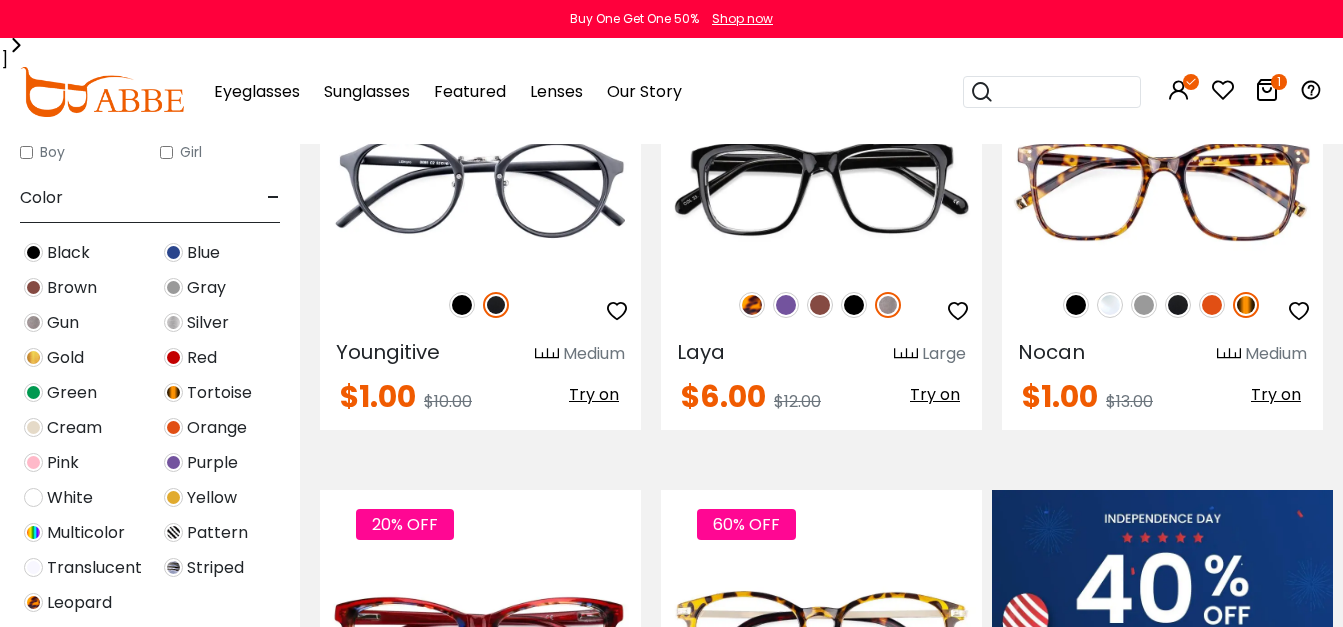 click at bounding box center (33, 462) 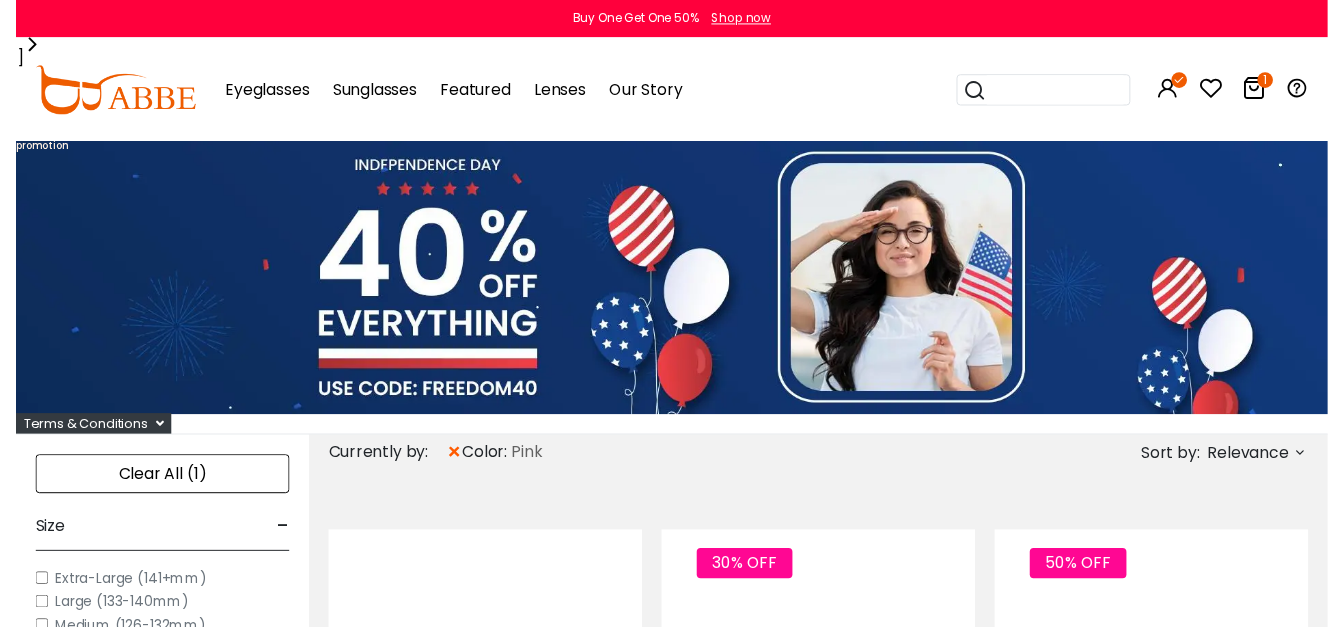 scroll, scrollTop: 0, scrollLeft: 0, axis: both 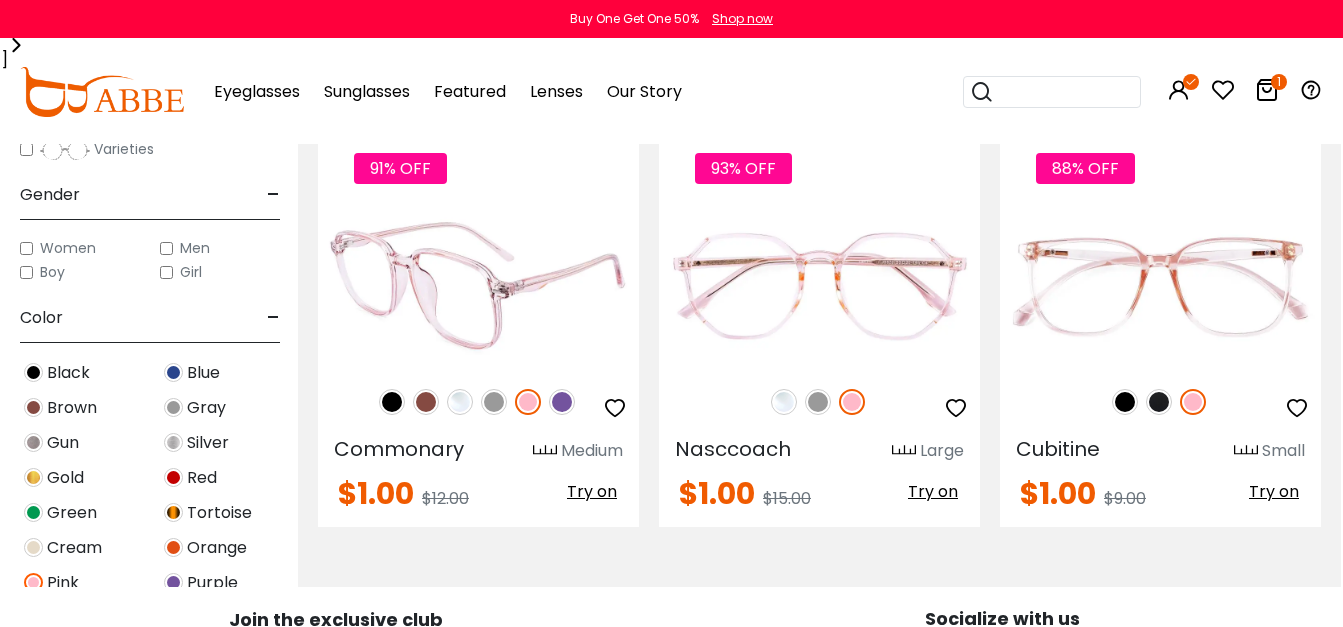 click at bounding box center (478, 286) 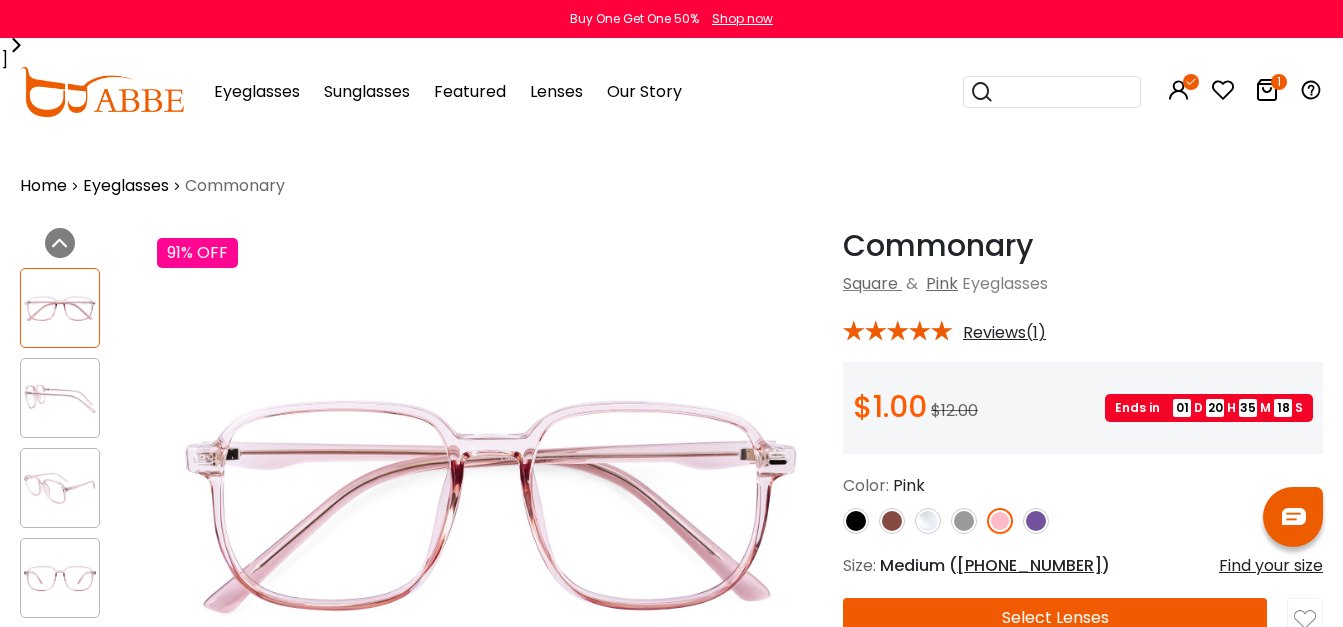 scroll, scrollTop: 0, scrollLeft: 0, axis: both 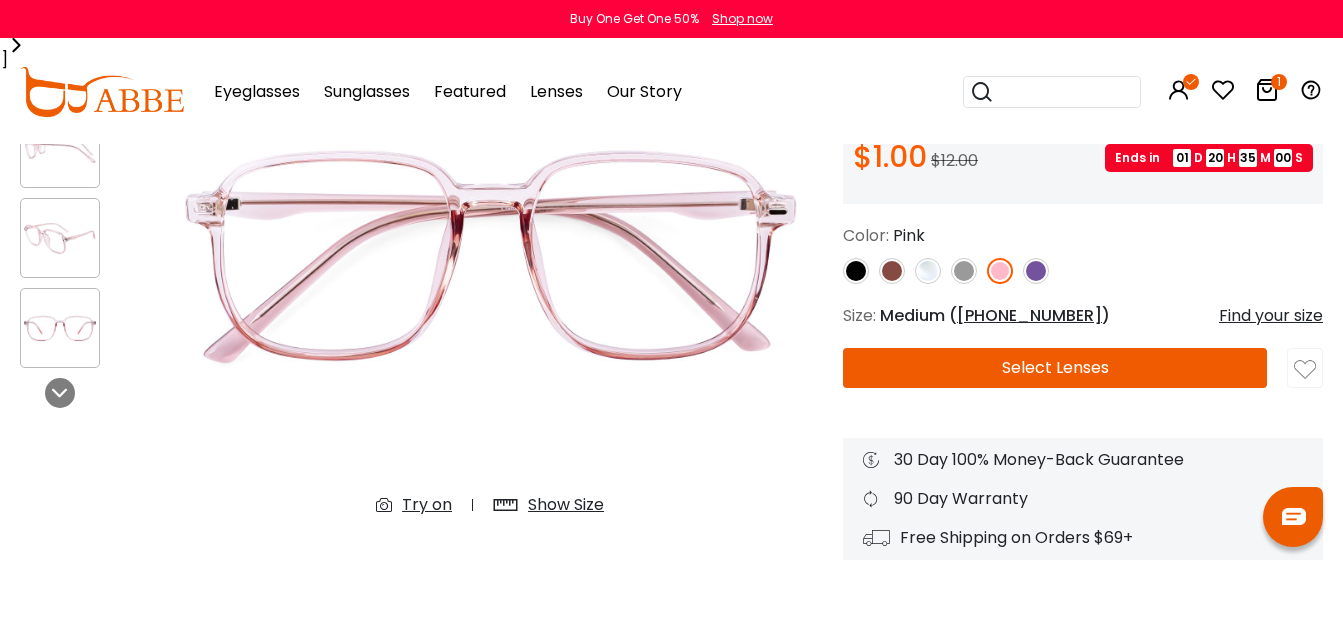 click on "Select Lenses" at bounding box center [1055, 368] 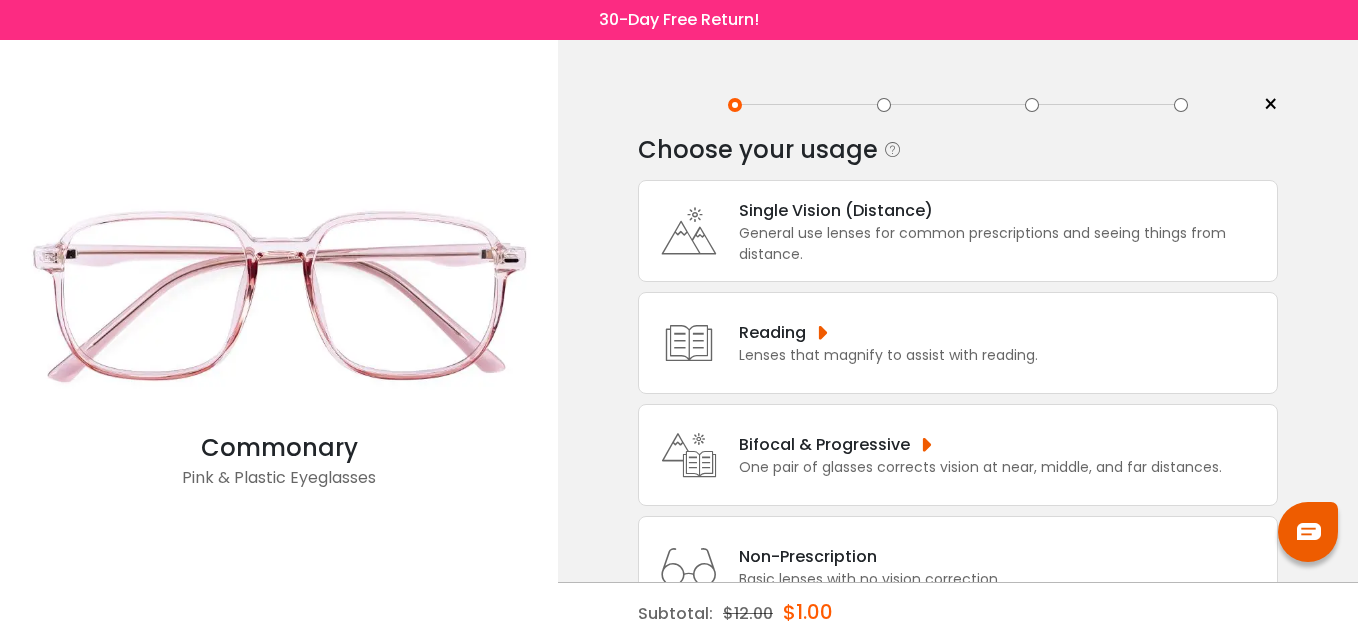 scroll, scrollTop: 0, scrollLeft: 0, axis: both 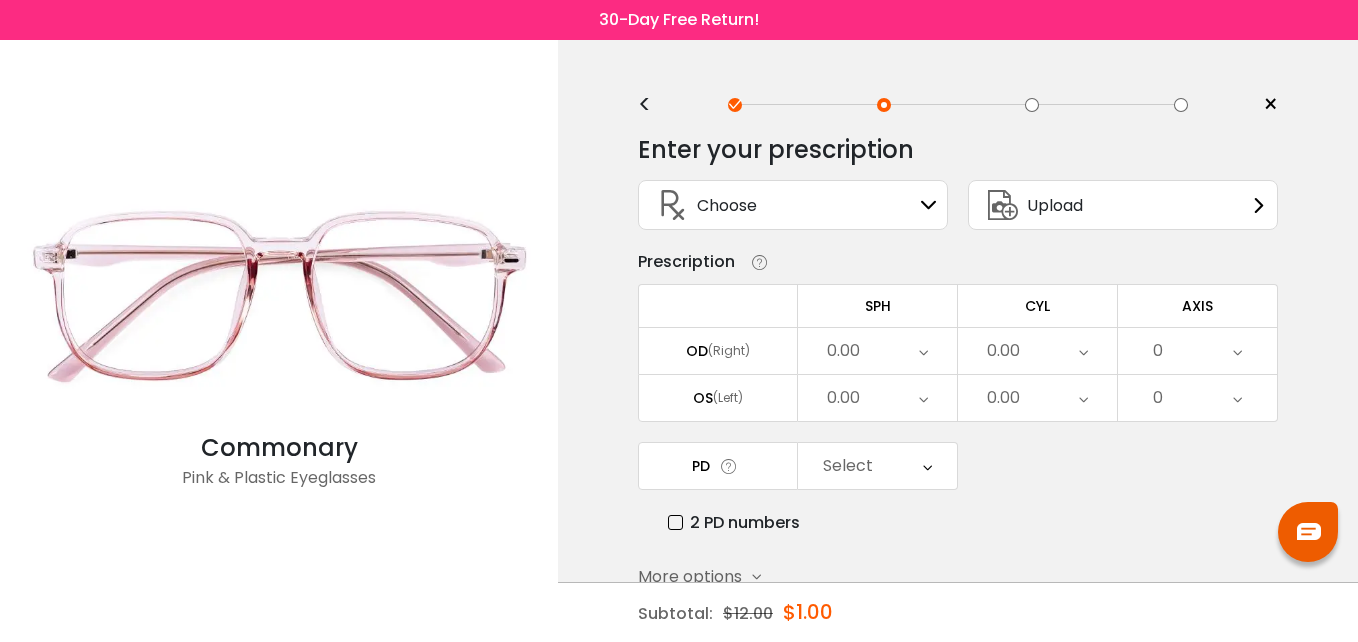 click on "0.00" at bounding box center [877, 351] 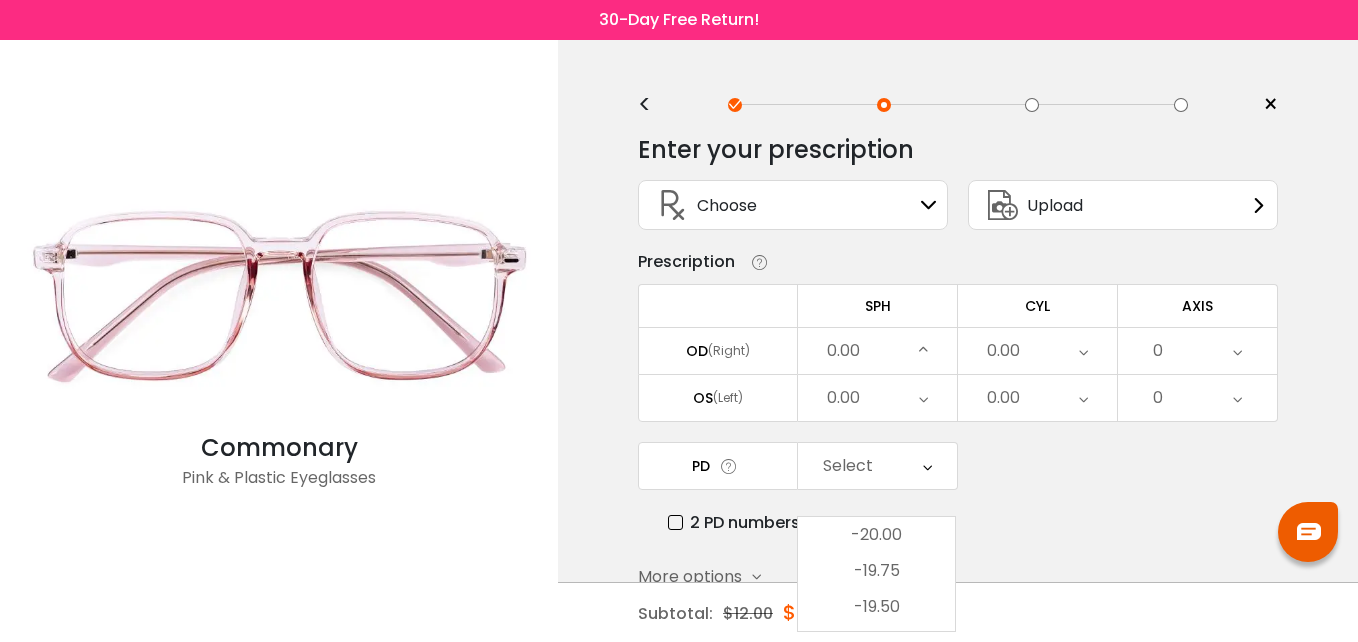 scroll, scrollTop: 2750, scrollLeft: 0, axis: vertical 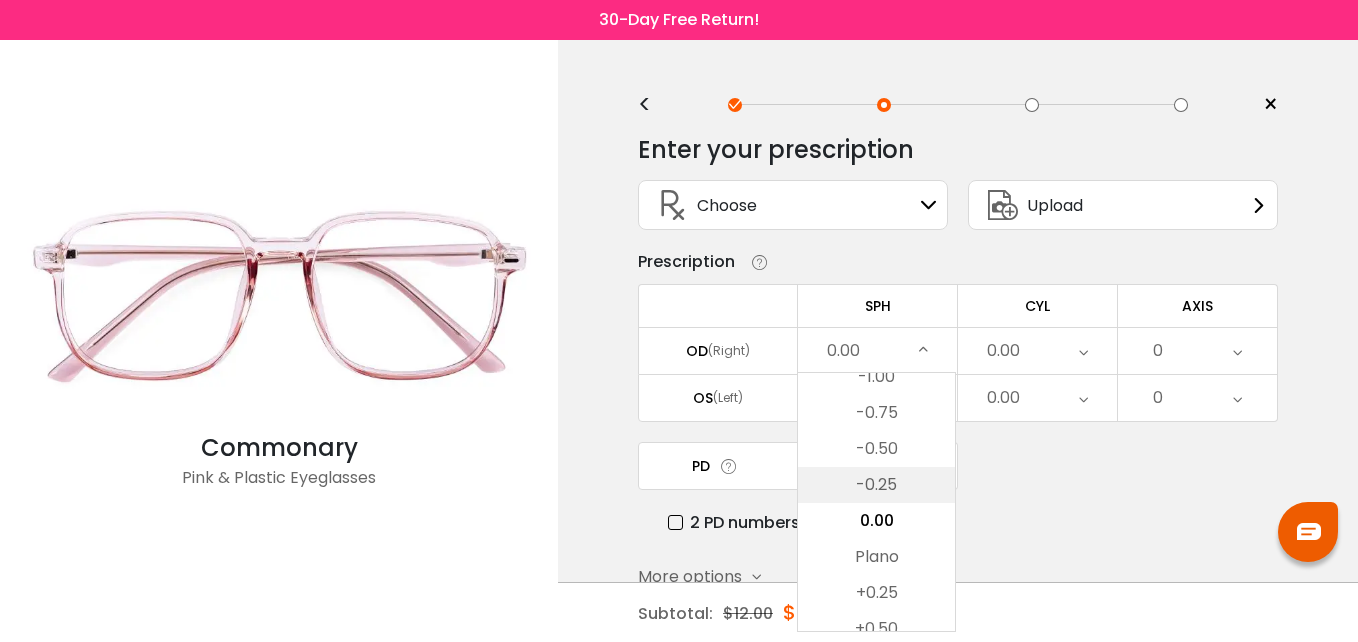 click on "-0.25" at bounding box center [876, 485] 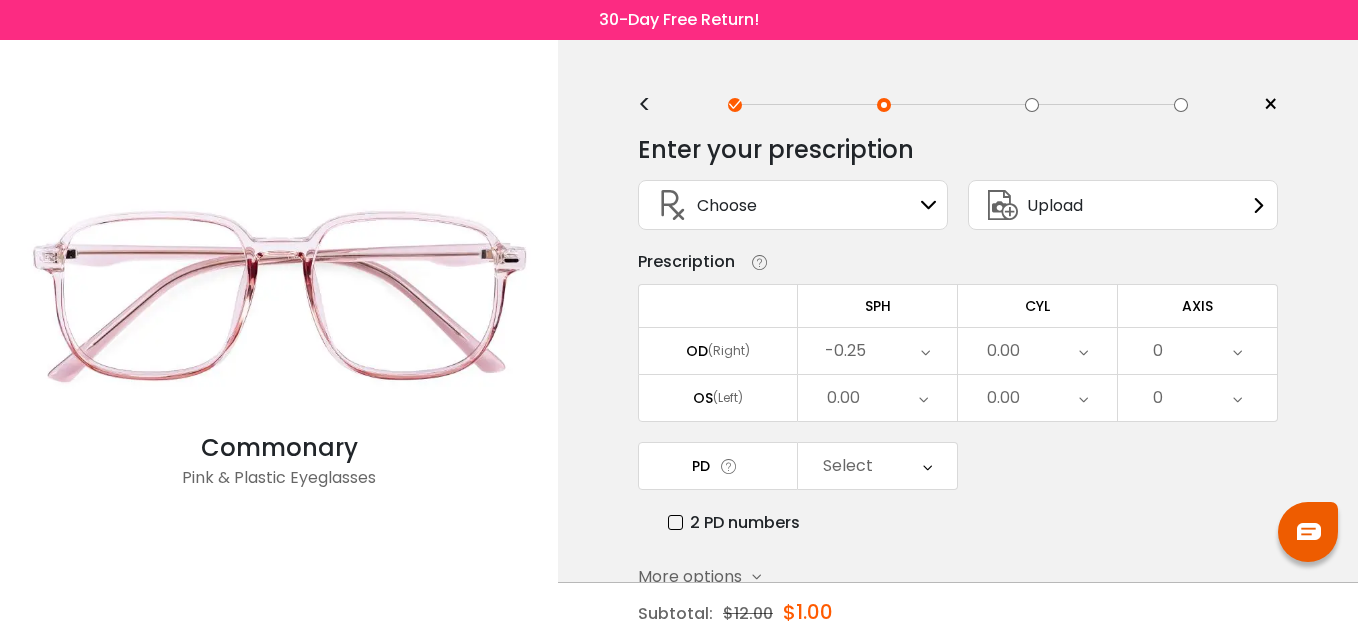 click on "0.00" at bounding box center [843, 398] 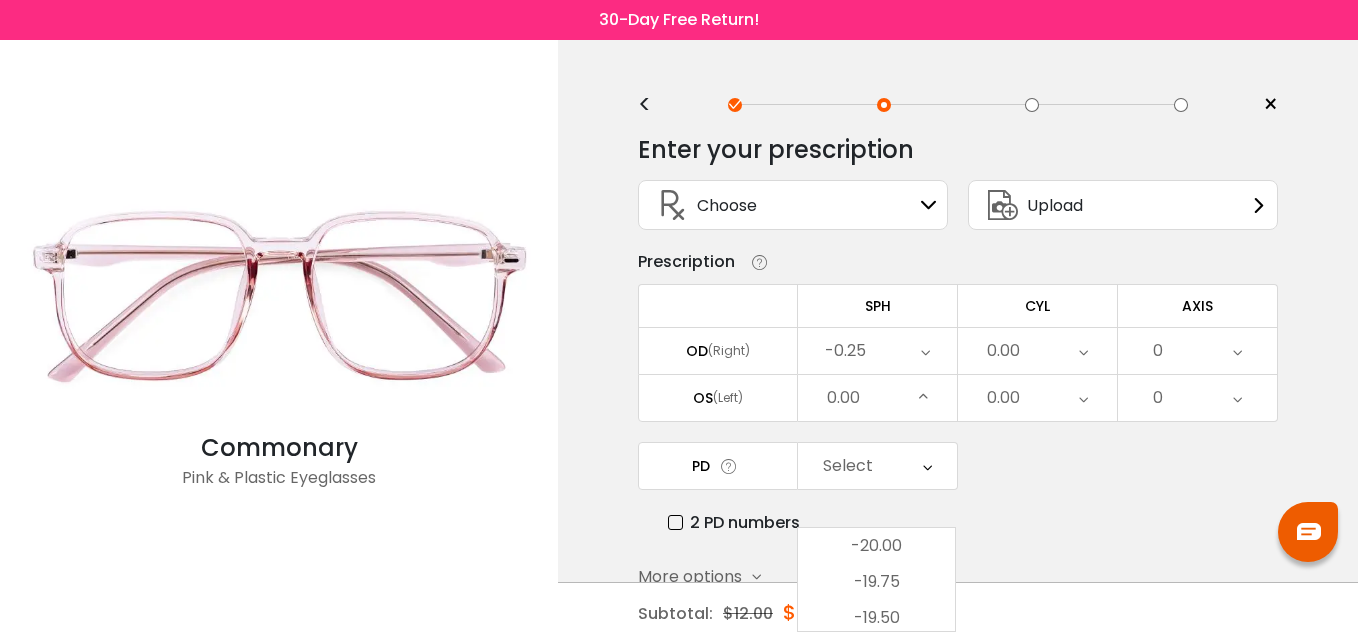 scroll, scrollTop: 2750, scrollLeft: 0, axis: vertical 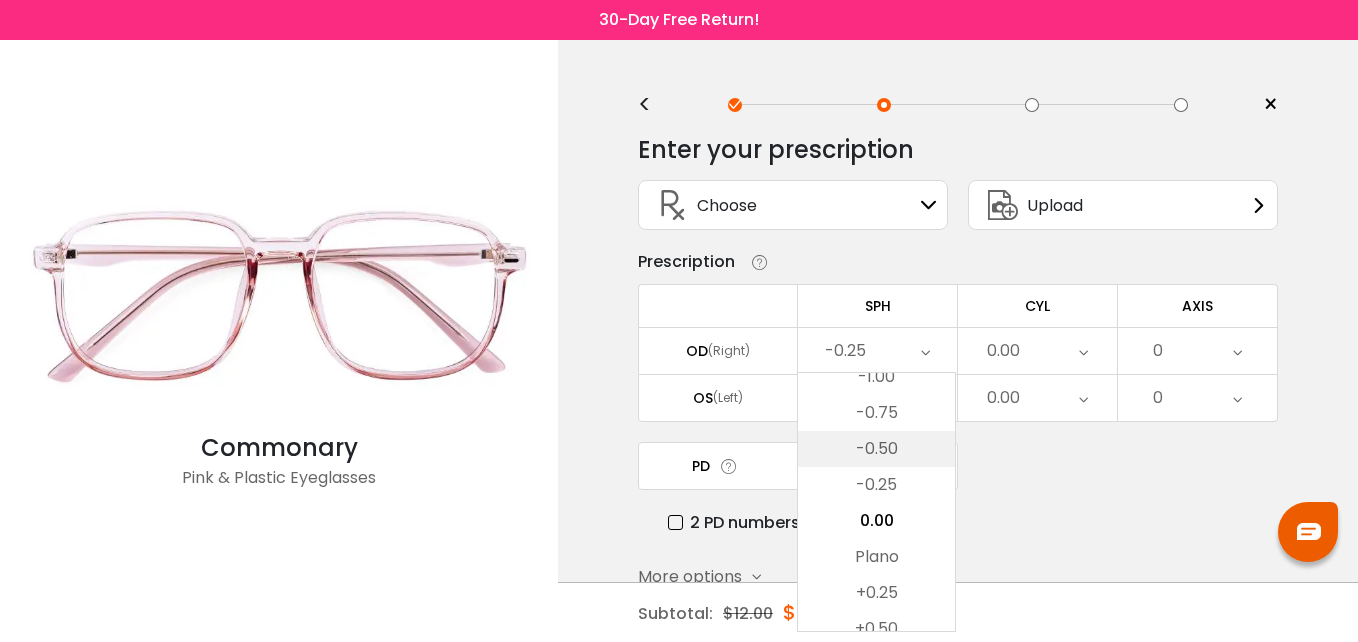 click on "-0.50" at bounding box center (876, 449) 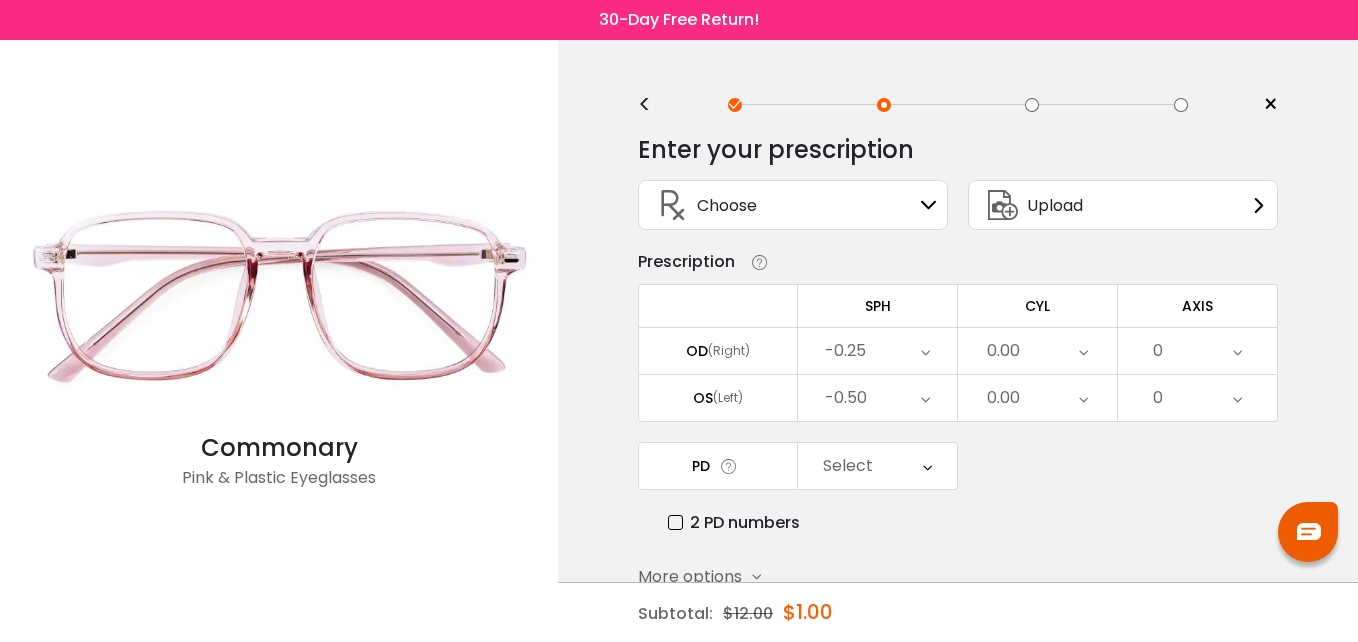 click on "Select" at bounding box center (877, 466) 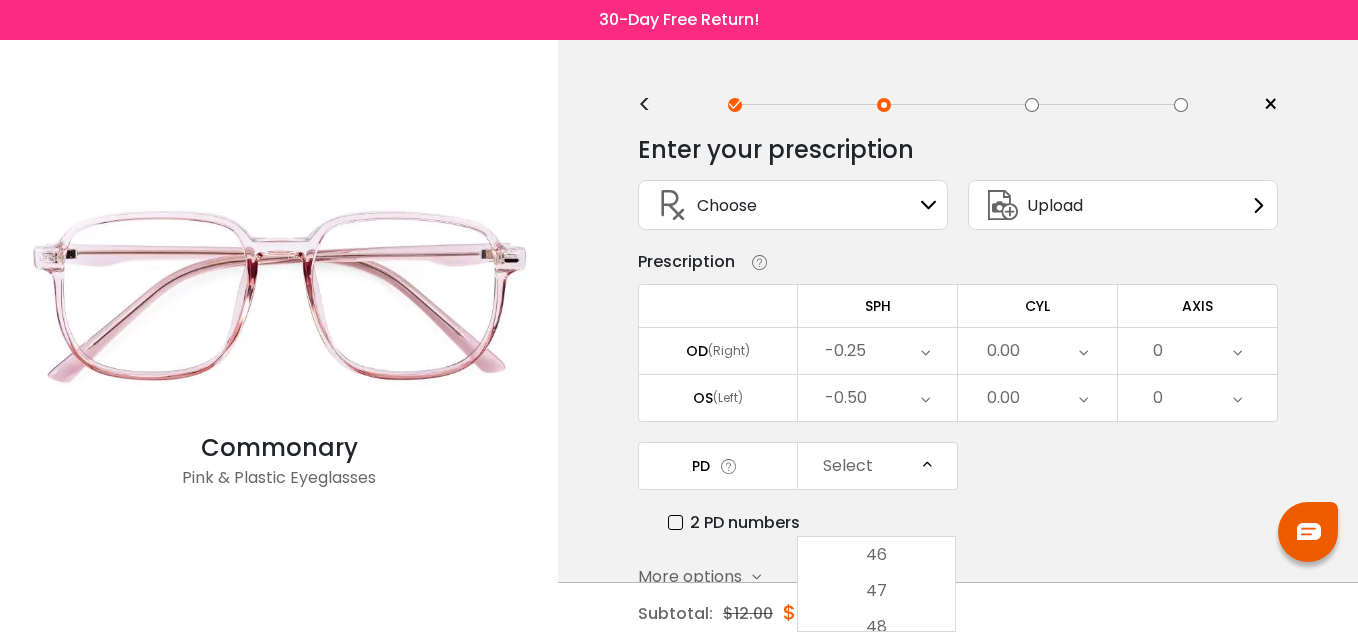 scroll, scrollTop: 482, scrollLeft: 0, axis: vertical 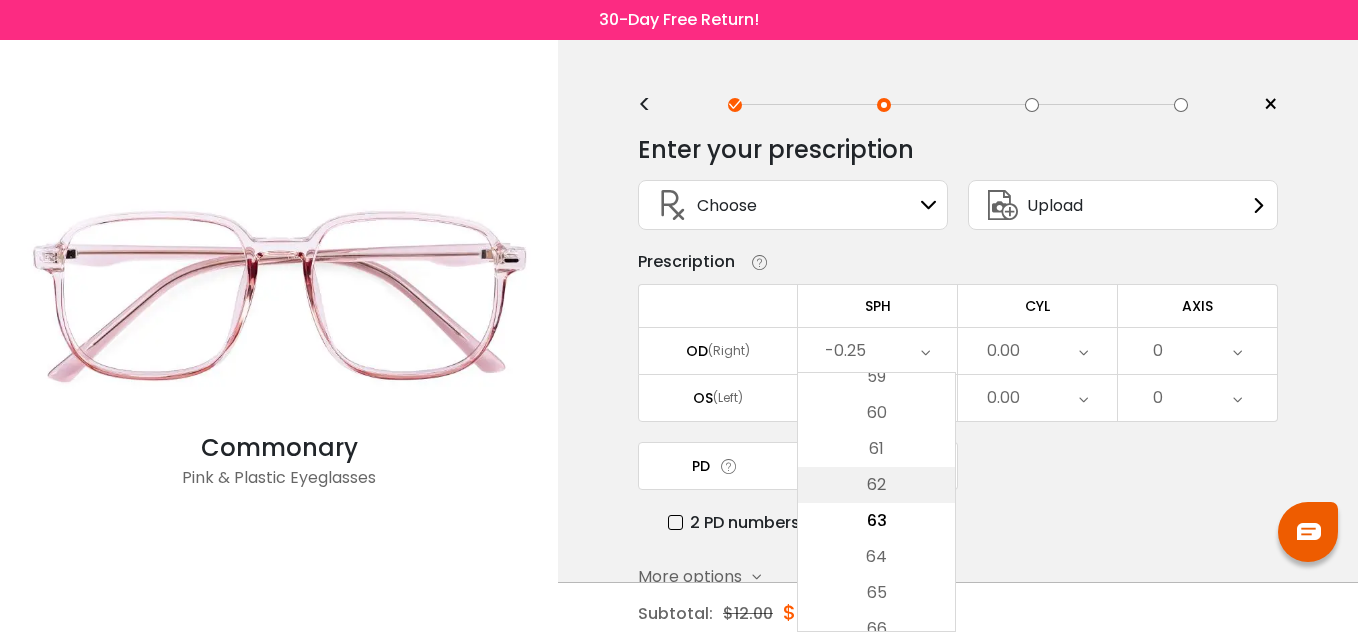 click on "62" at bounding box center (876, 485) 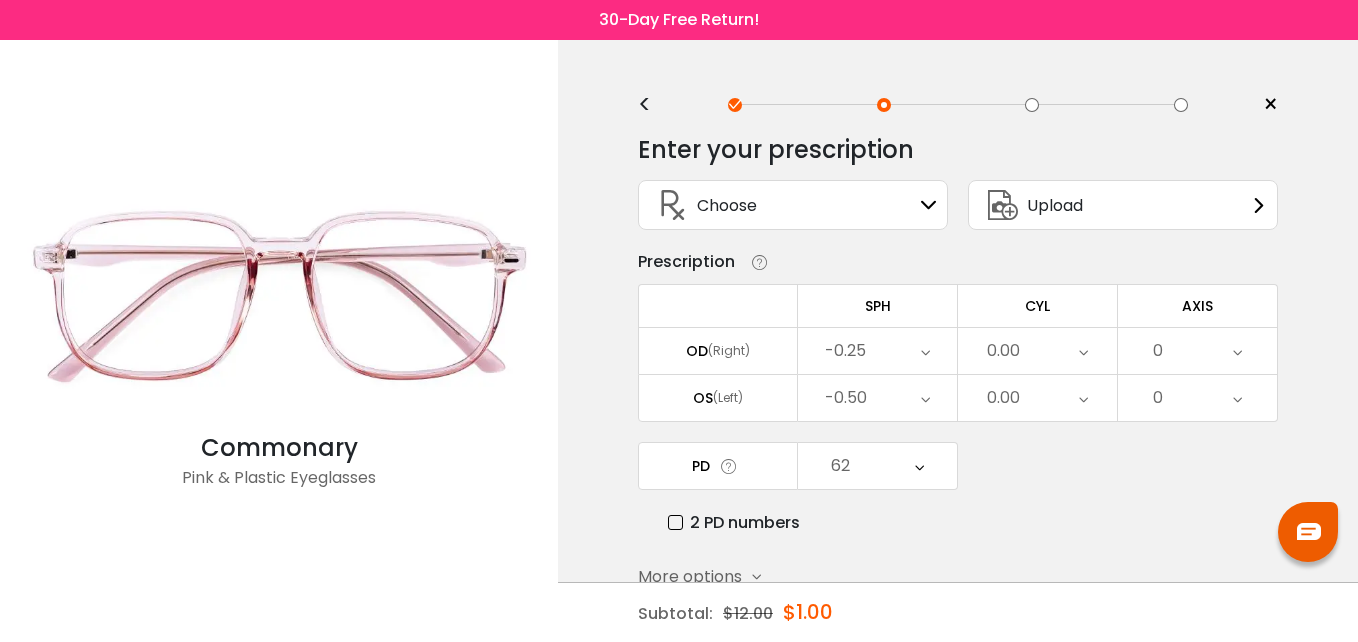 click on "0.00" at bounding box center [1037, 351] 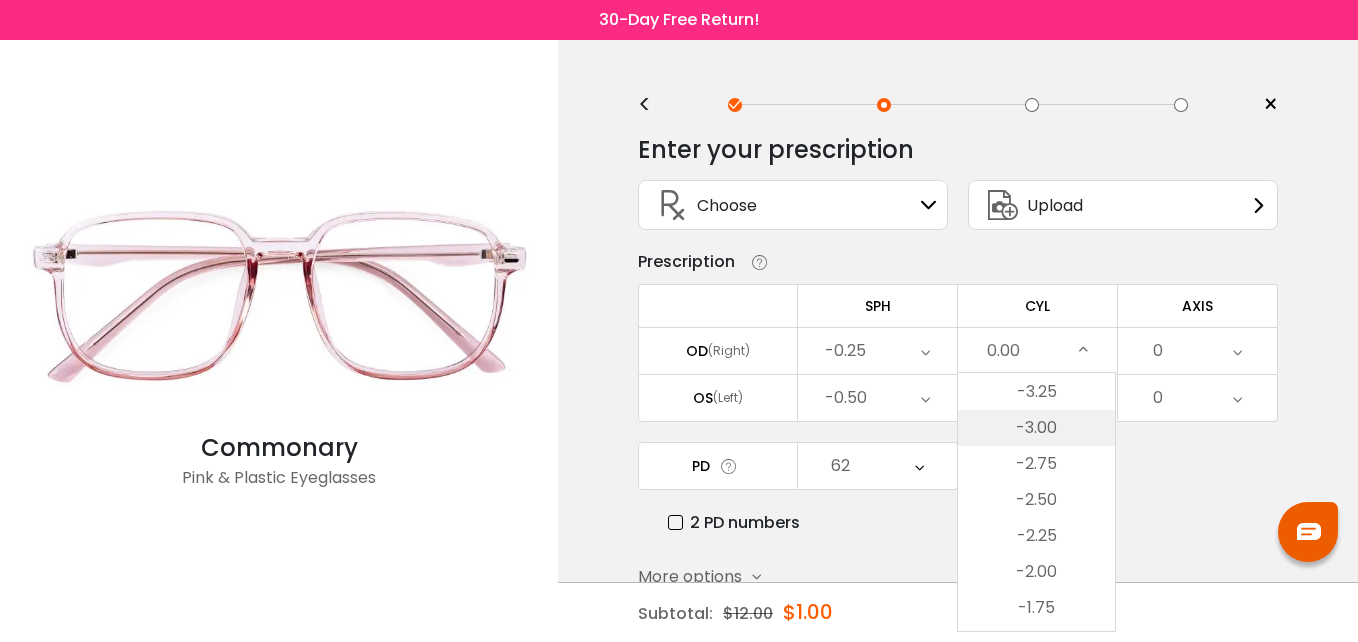scroll, scrollTop: 374, scrollLeft: 0, axis: vertical 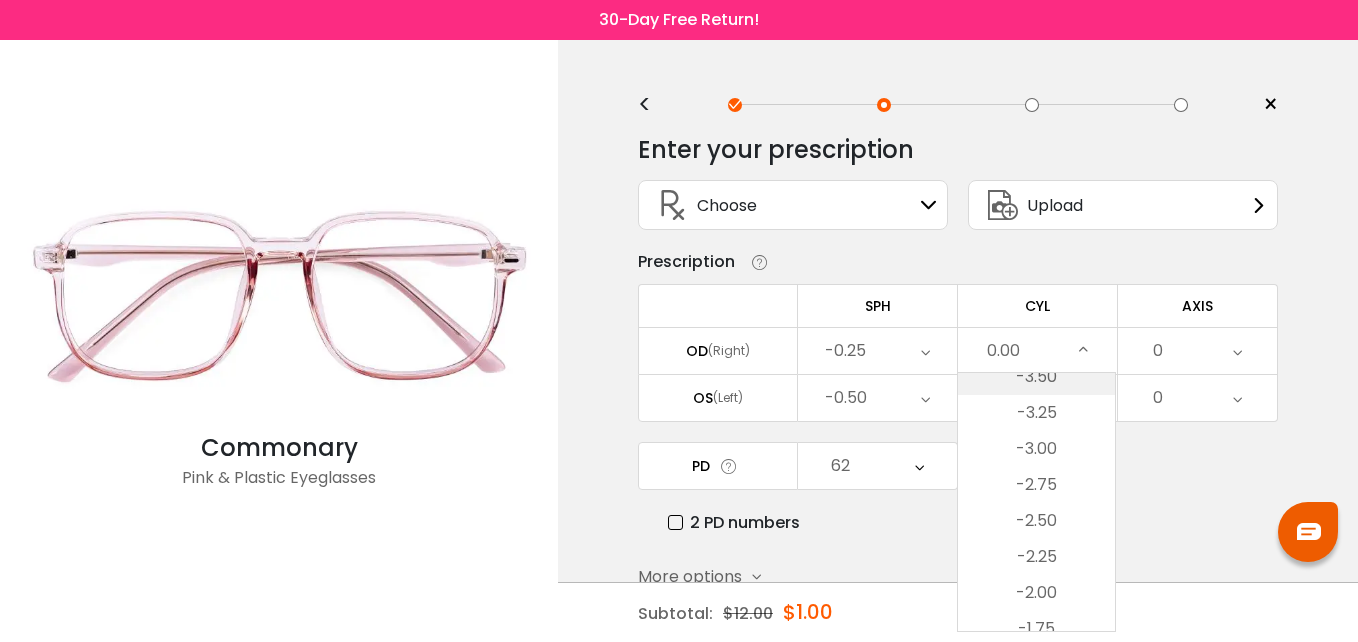 click on "-3.50" at bounding box center (1036, 377) 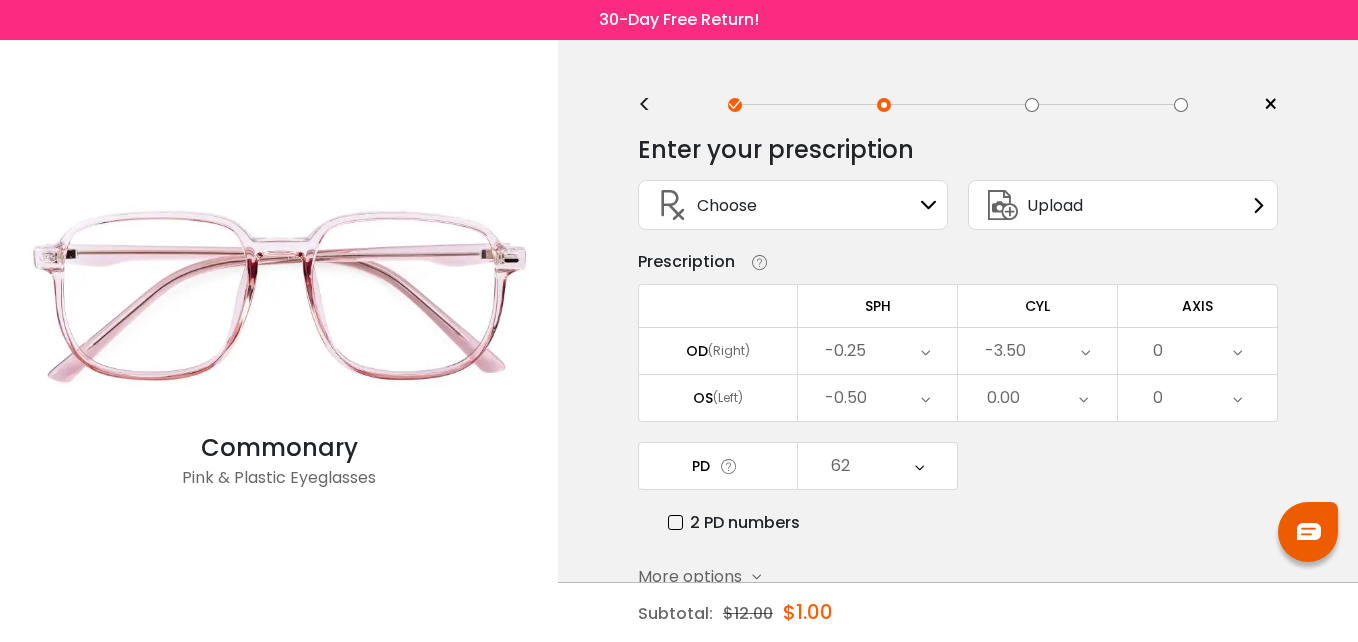 click on "0" at bounding box center [1197, 351] 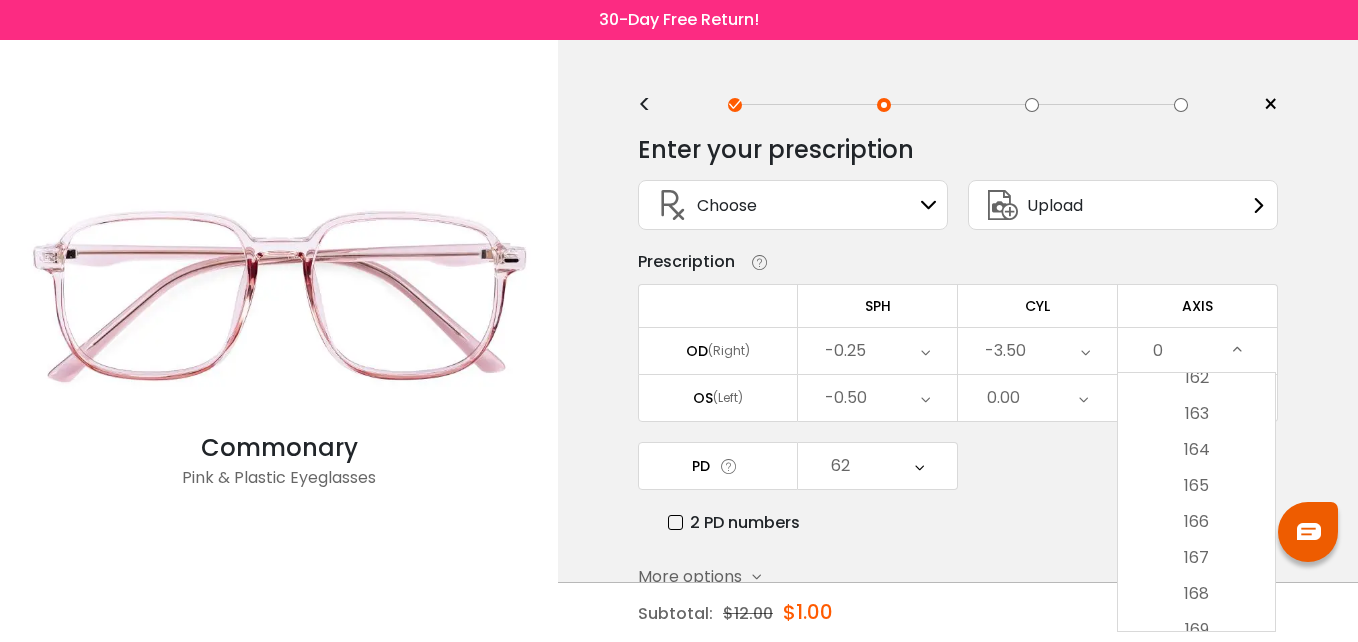 scroll, scrollTop: 5846, scrollLeft: 0, axis: vertical 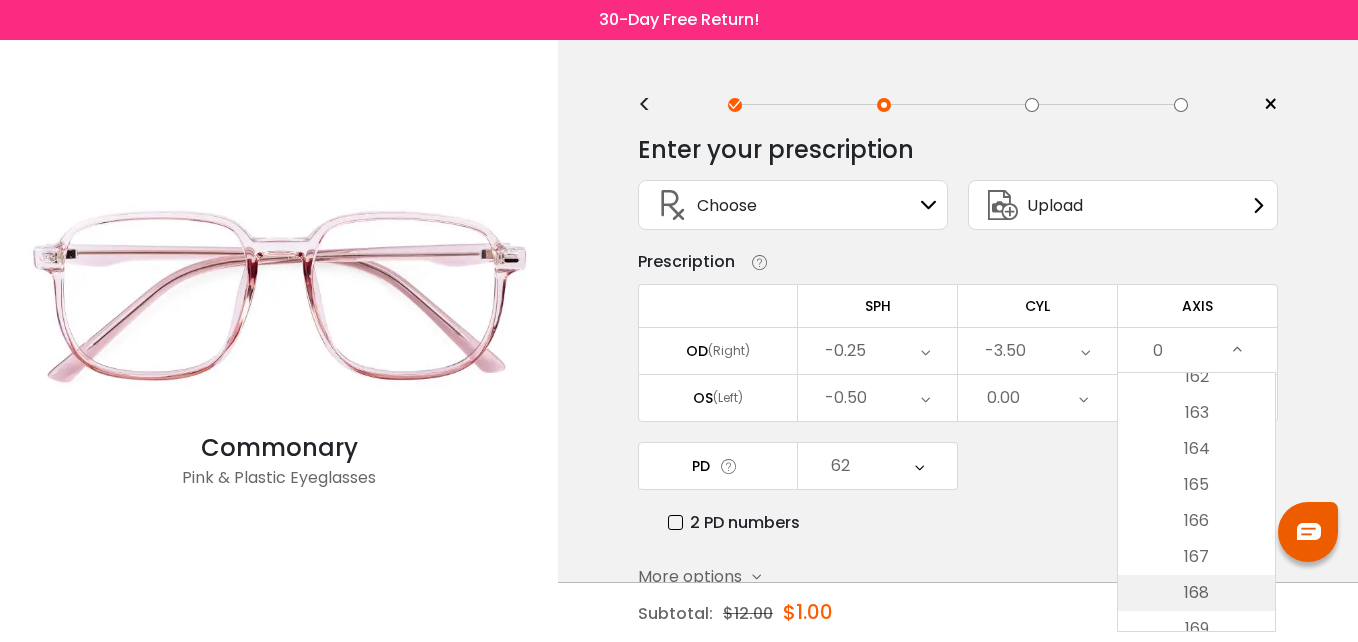 click on "168" at bounding box center (1196, 593) 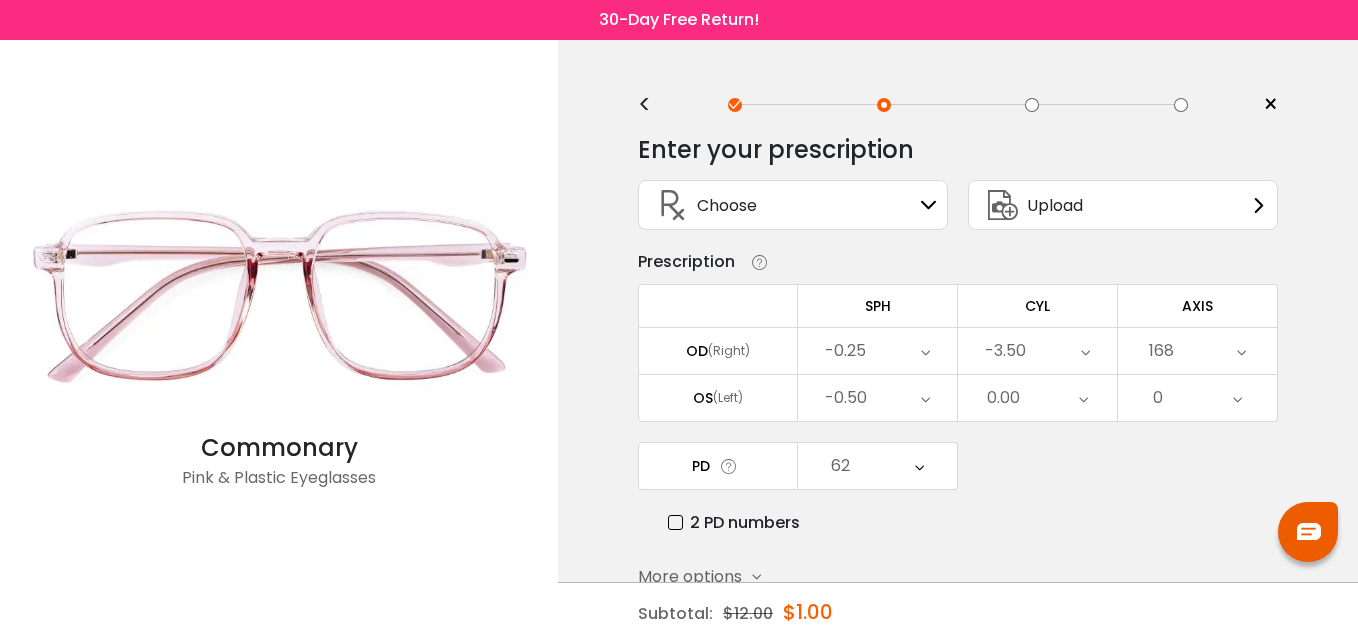 click on "0.00" at bounding box center (1037, 398) 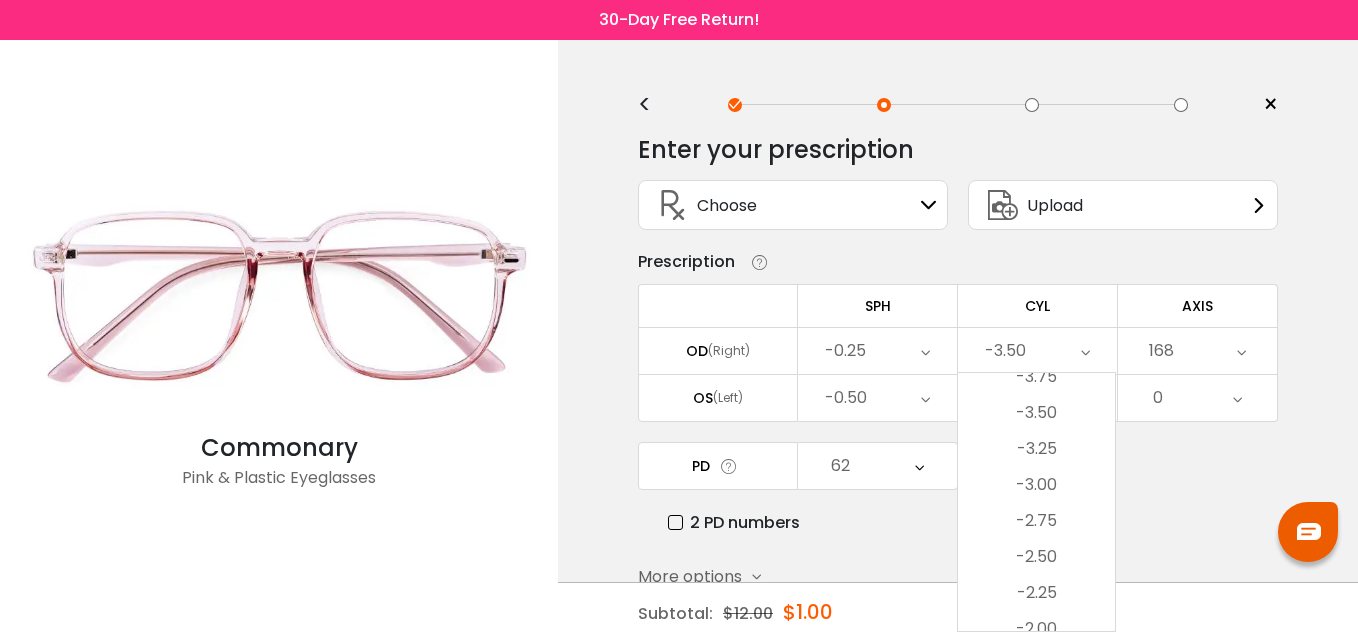 scroll, scrollTop: 337, scrollLeft: 0, axis: vertical 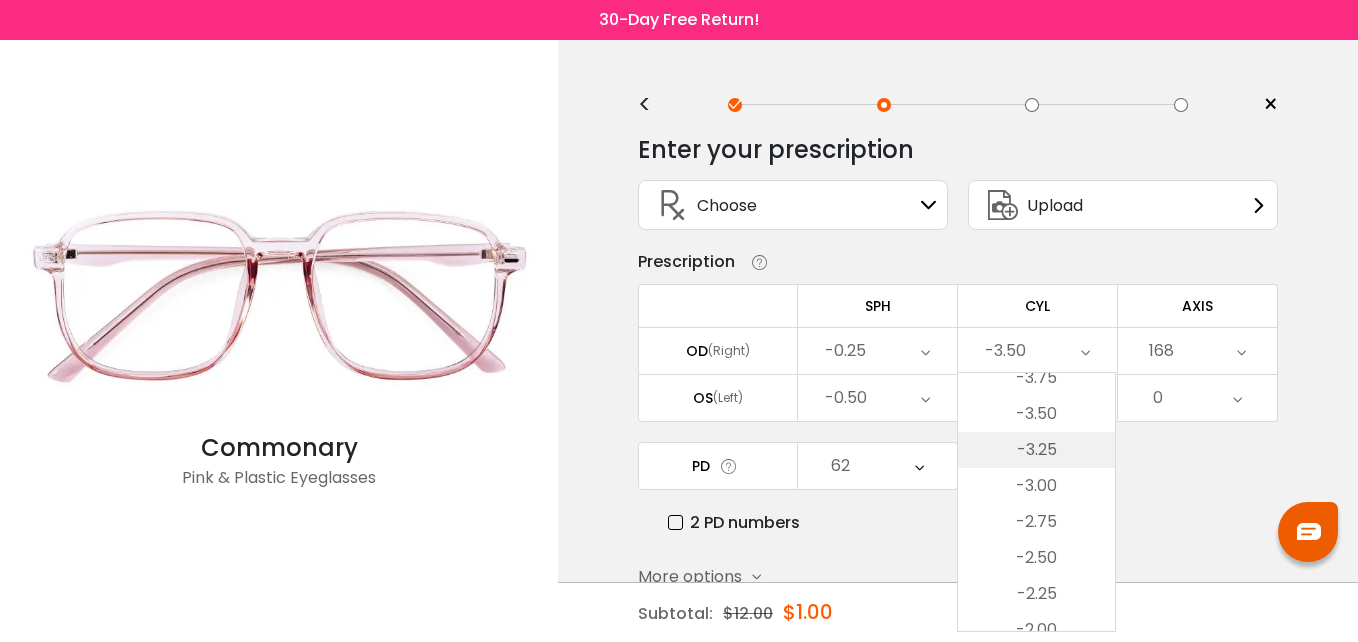 click on "-3.25" at bounding box center (1036, 450) 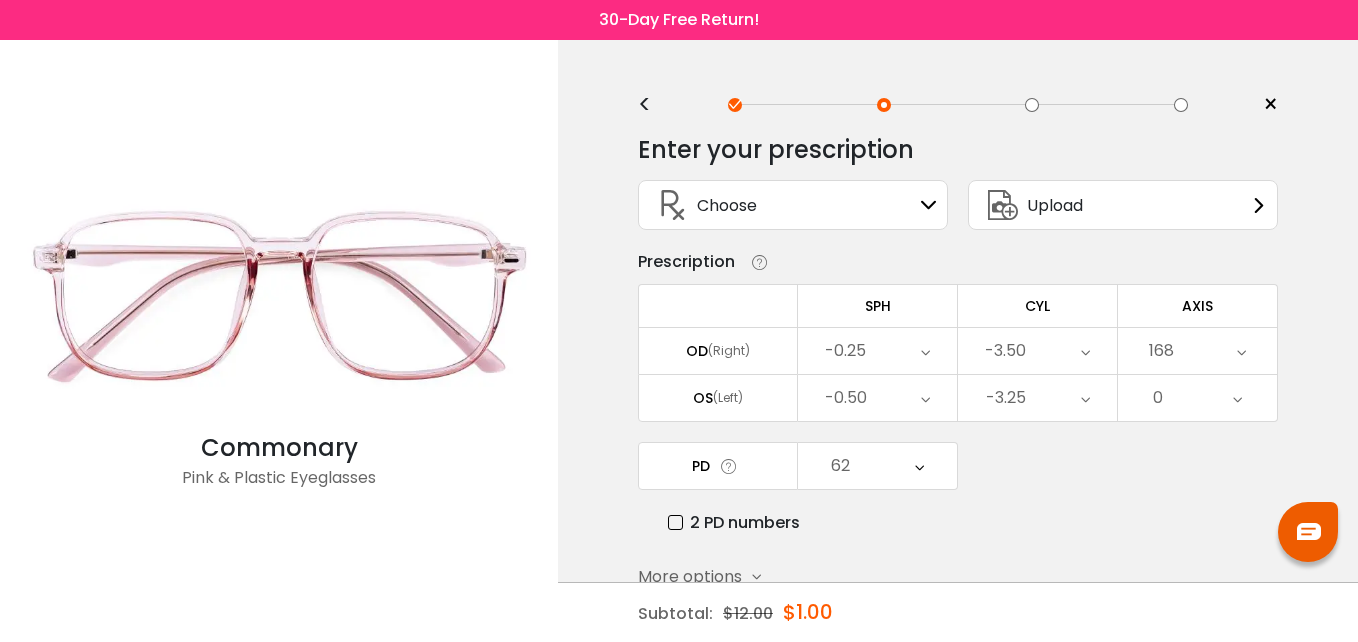 click on "0" at bounding box center [1197, 398] 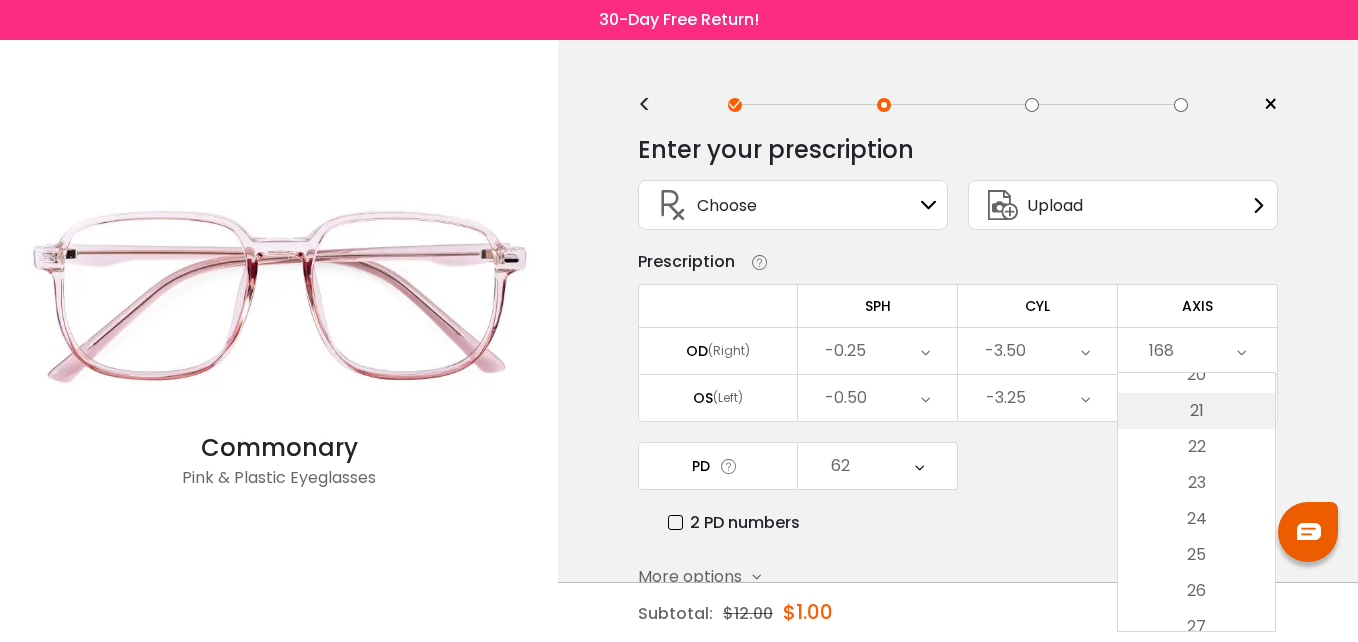 scroll, scrollTop: 735, scrollLeft: 0, axis: vertical 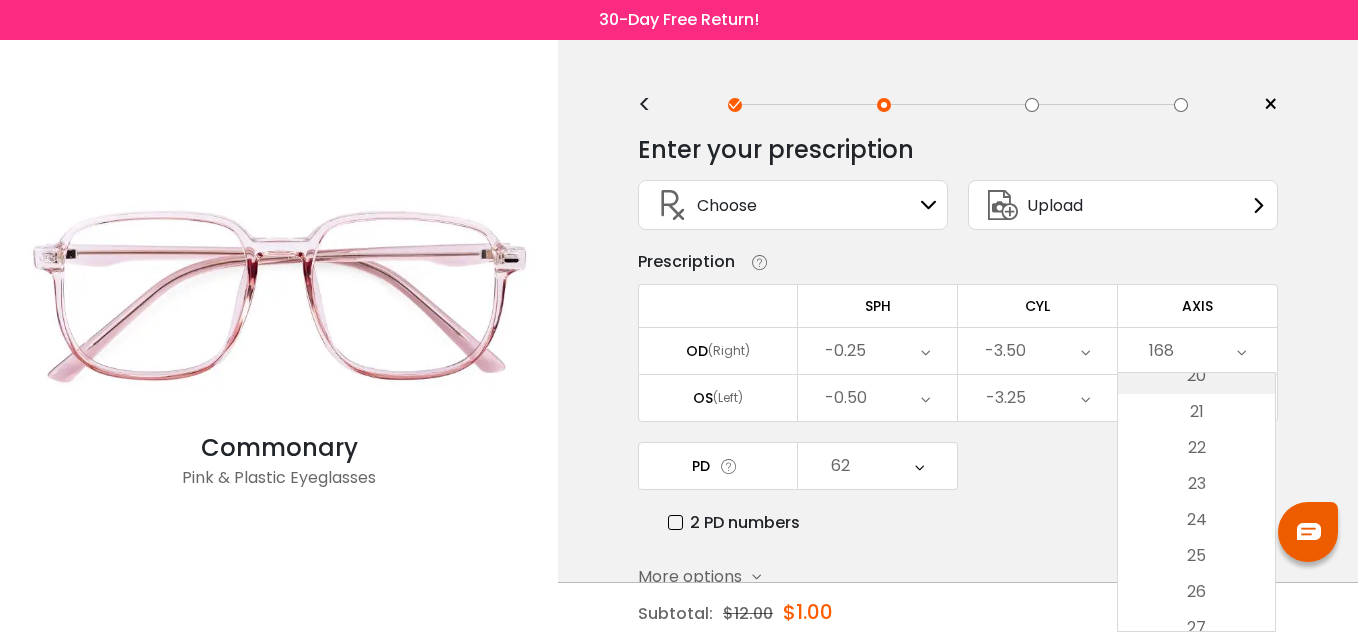 click on "20" at bounding box center [1196, 376] 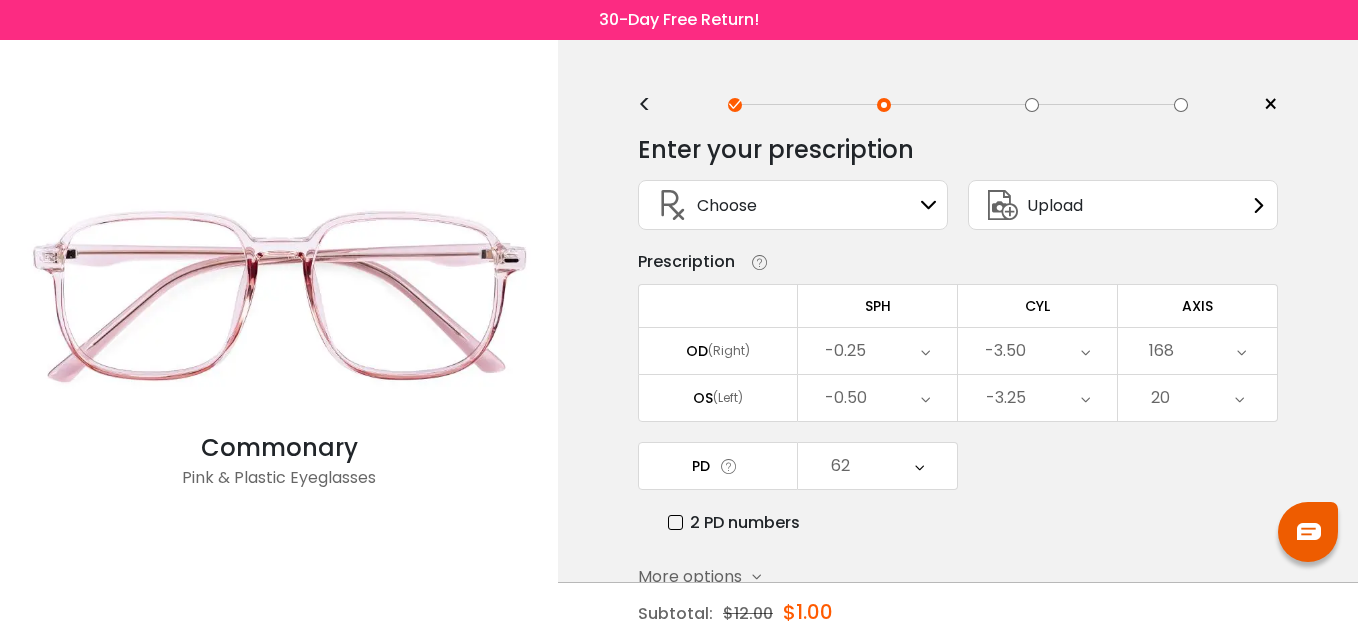 scroll, scrollTop: 109, scrollLeft: 0, axis: vertical 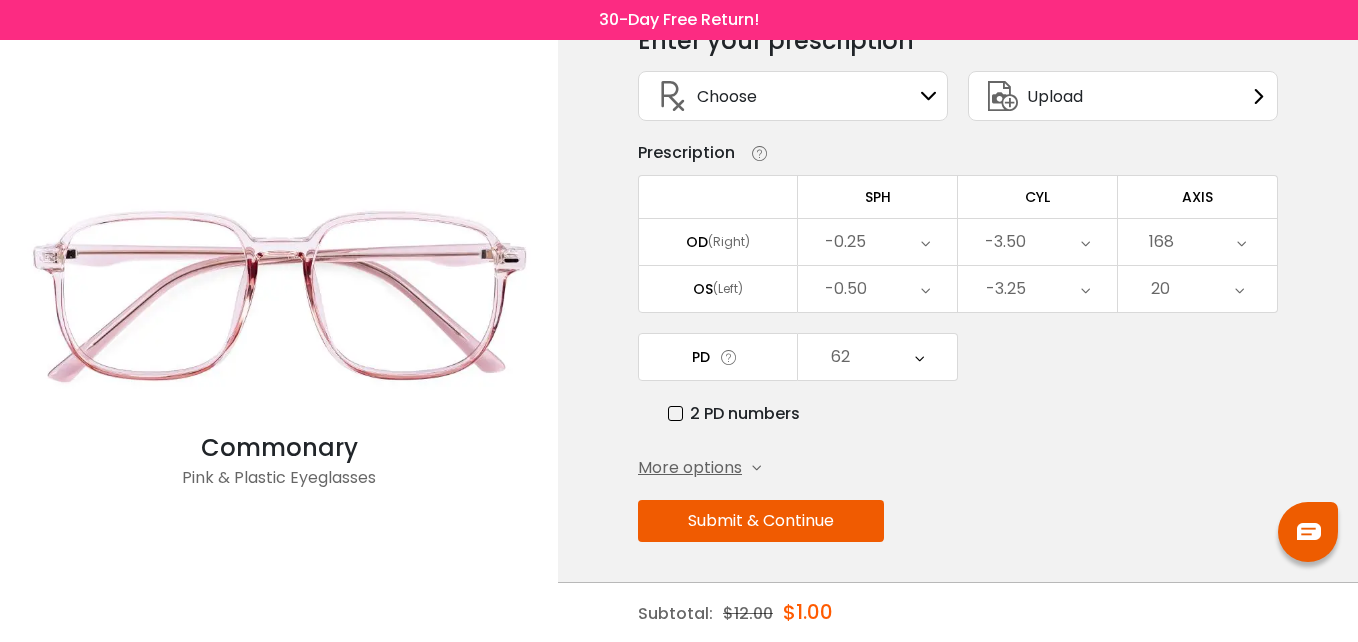 click on "Submit & Continue" at bounding box center (761, 521) 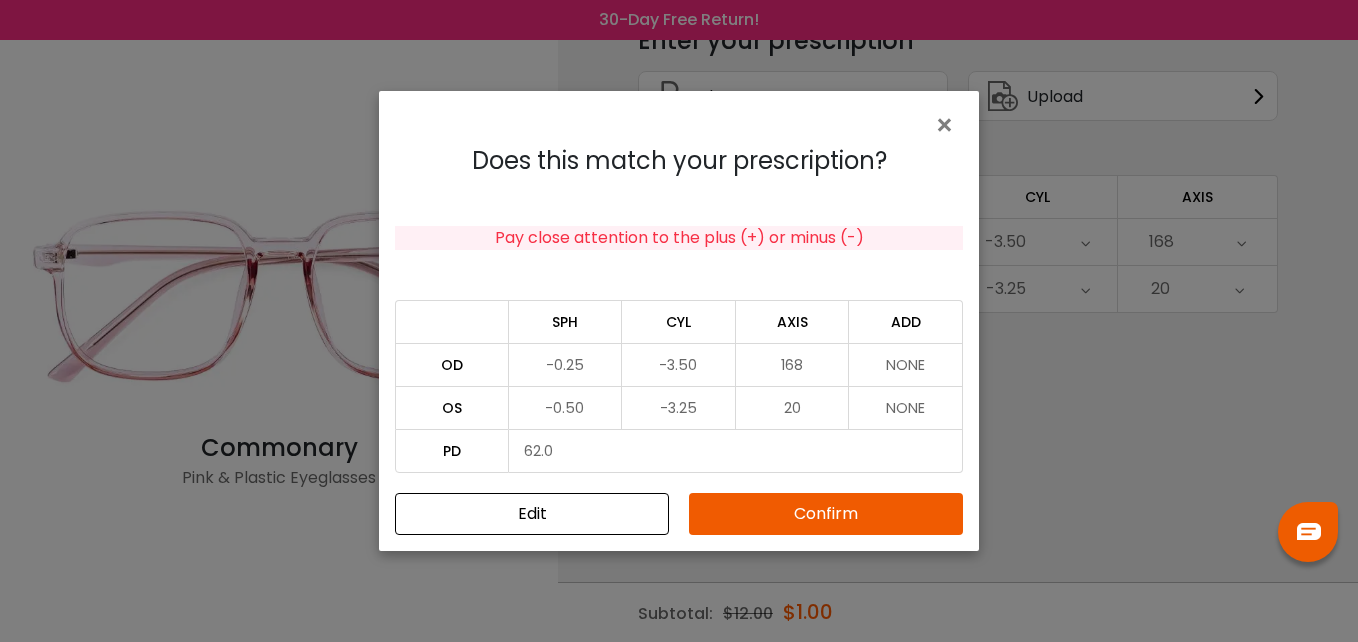 click on "Confirm" at bounding box center (826, 514) 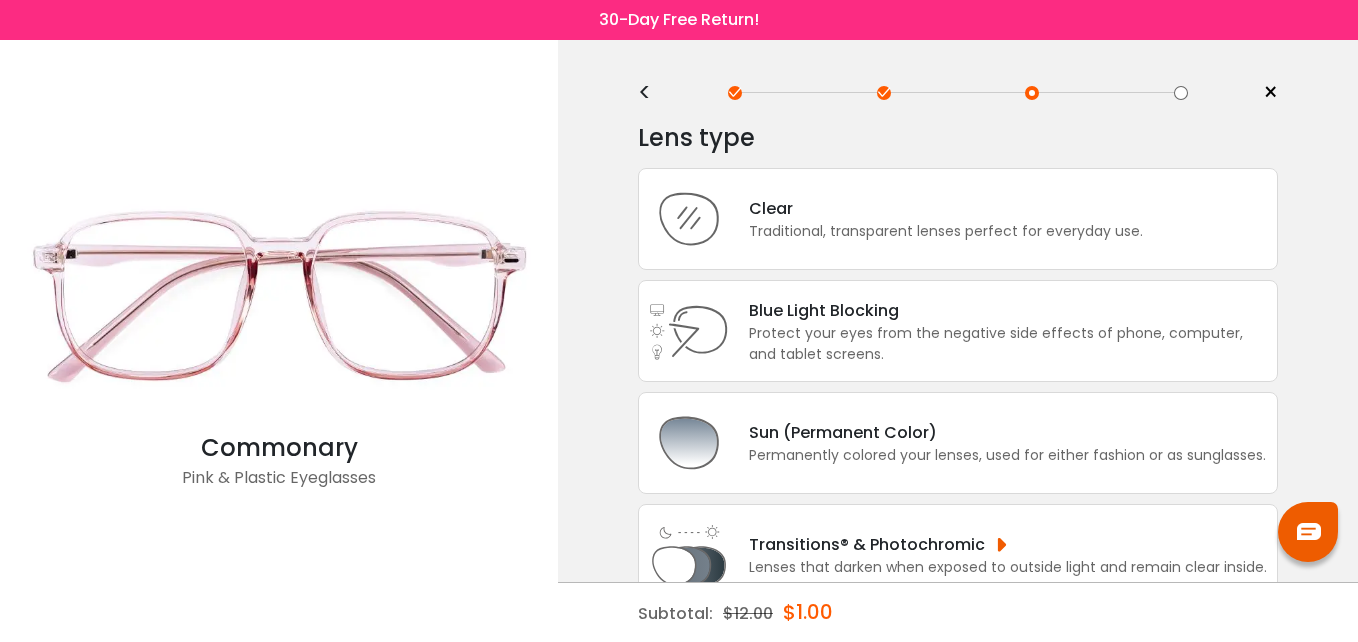 scroll, scrollTop: 0, scrollLeft: 0, axis: both 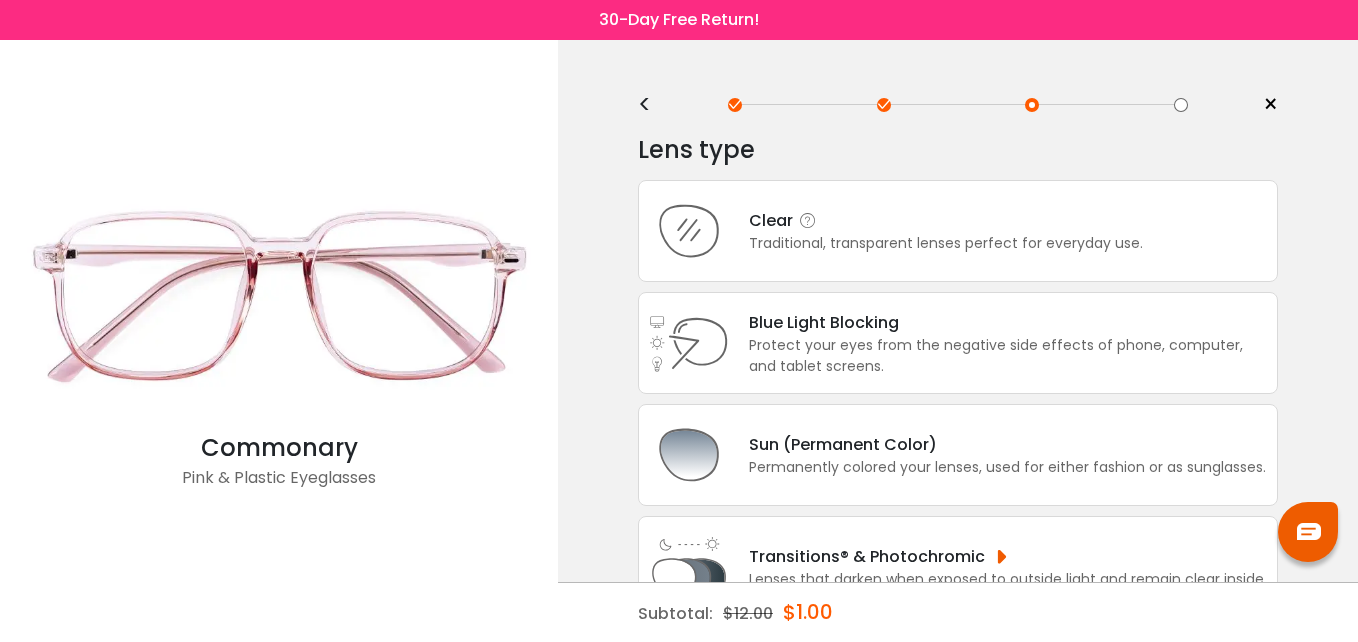 click on "Traditional, transparent lenses perfect for everyday use." at bounding box center (946, 243) 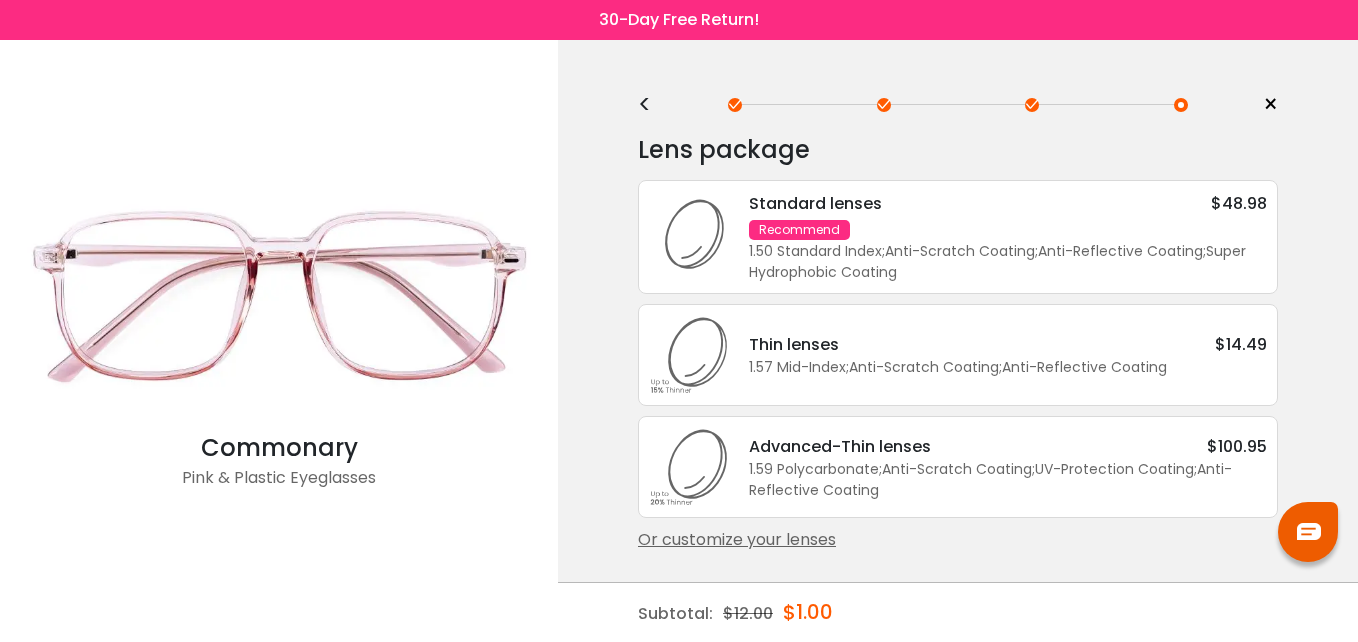 click on "Or customize your lenses" at bounding box center (958, 540) 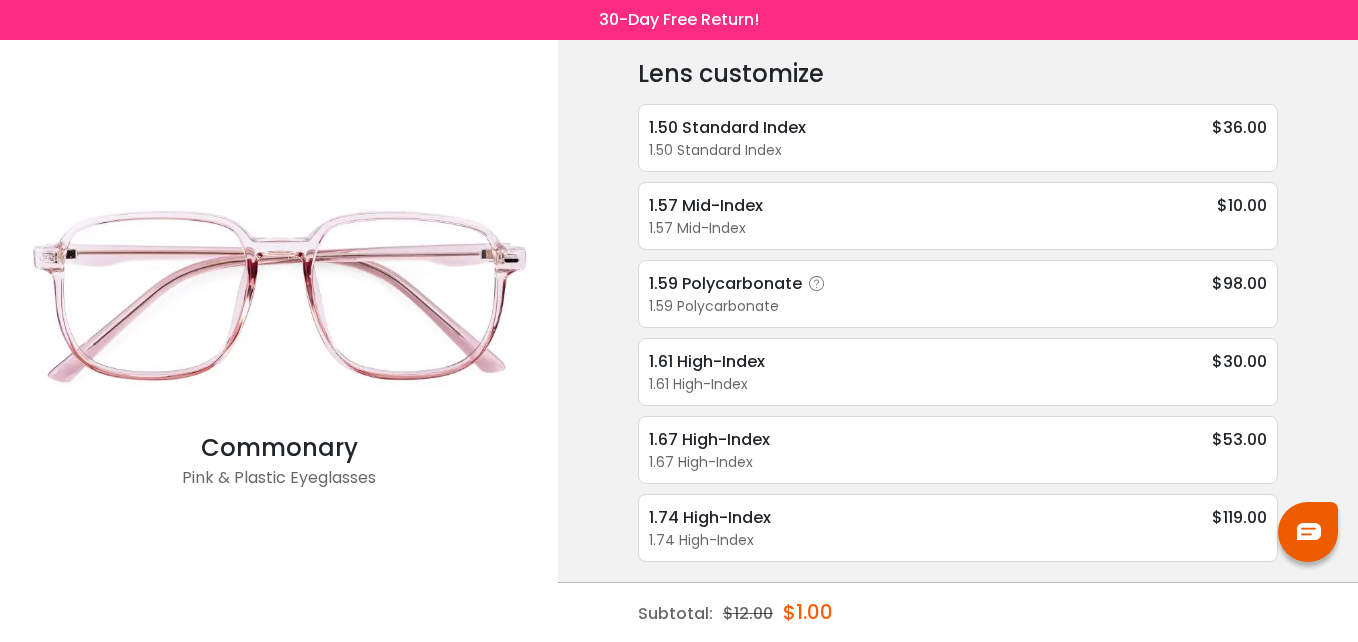scroll, scrollTop: 0, scrollLeft: 0, axis: both 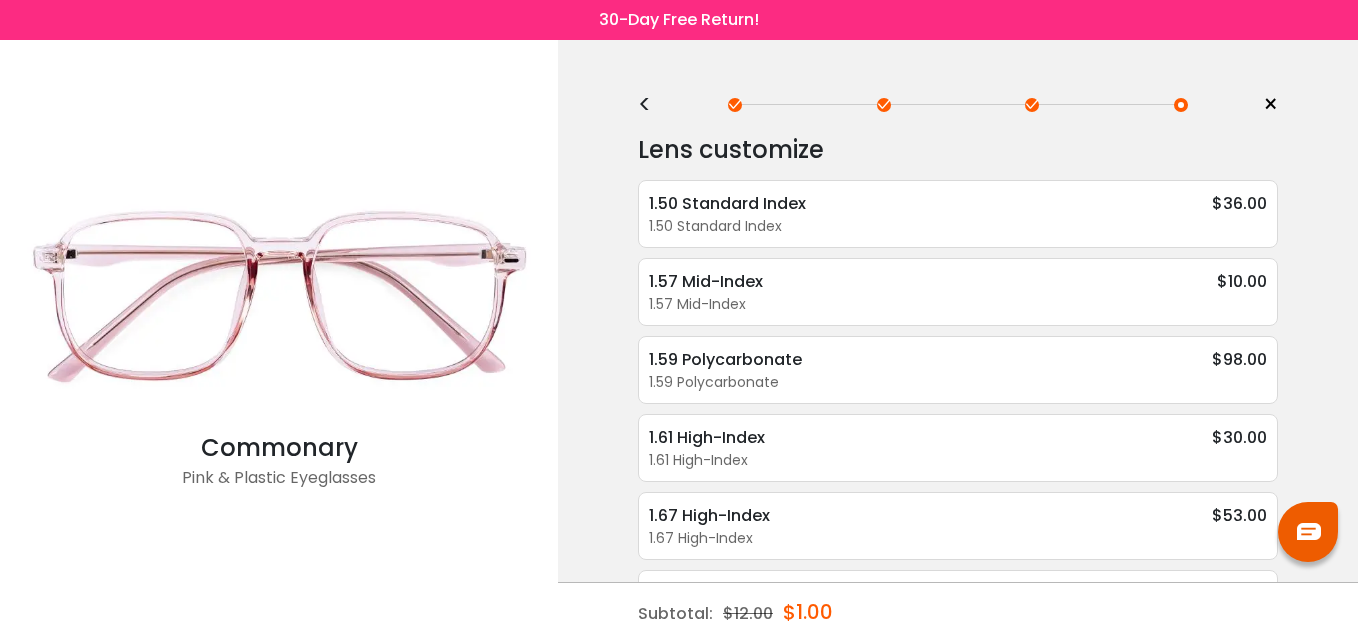 click on "<" at bounding box center [653, 105] 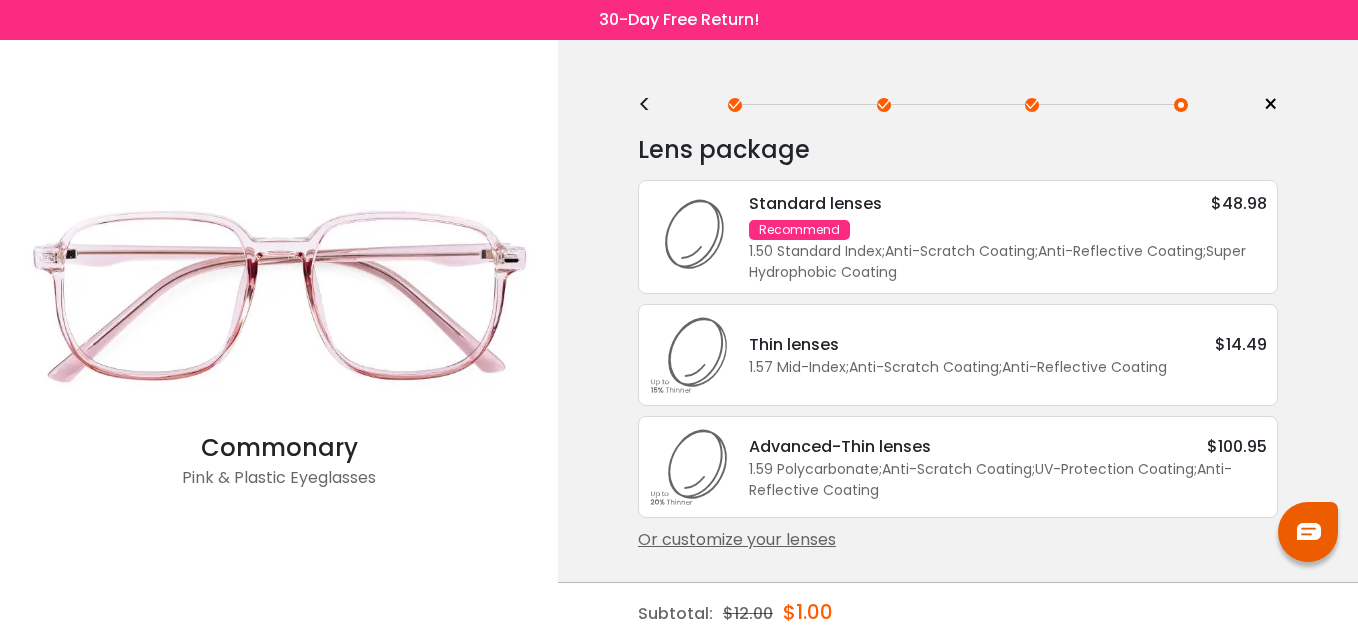 click on "Thin lenses
$14.49
1.57 Mid-Index ;
Anti-Scratch Coating ;
Anti-Reflective Coating ;" at bounding box center [958, 355] 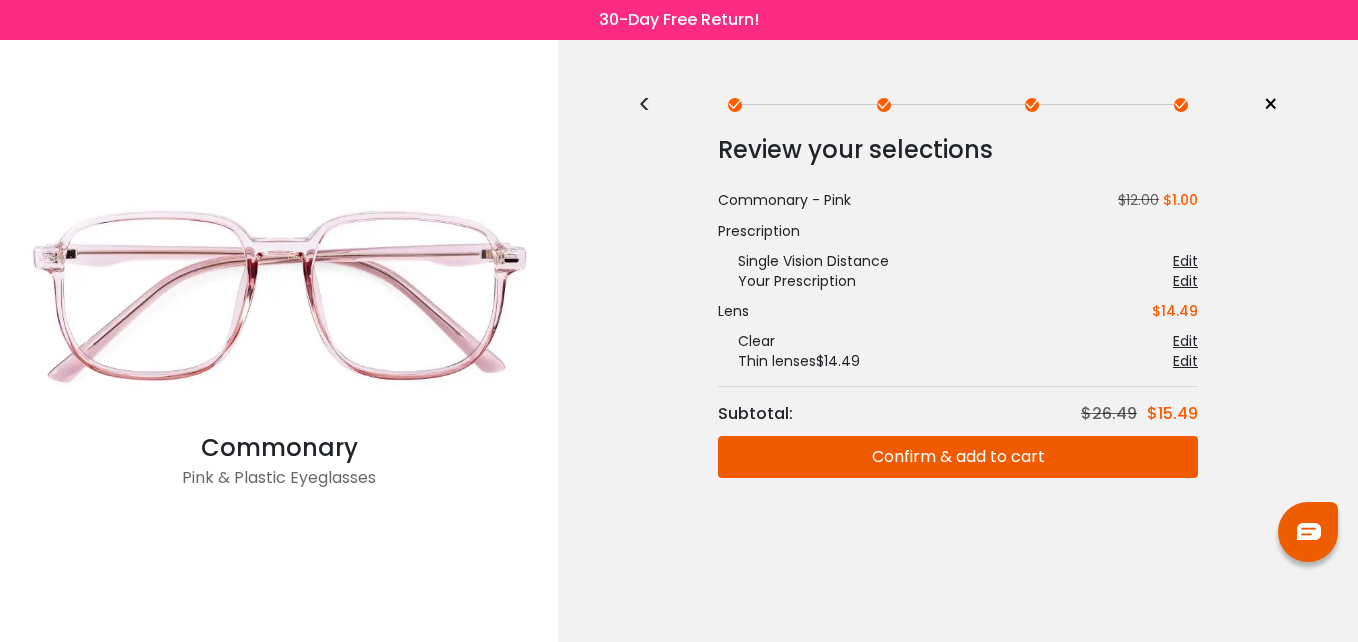 click on "Confirm & add to cart" at bounding box center (958, 457) 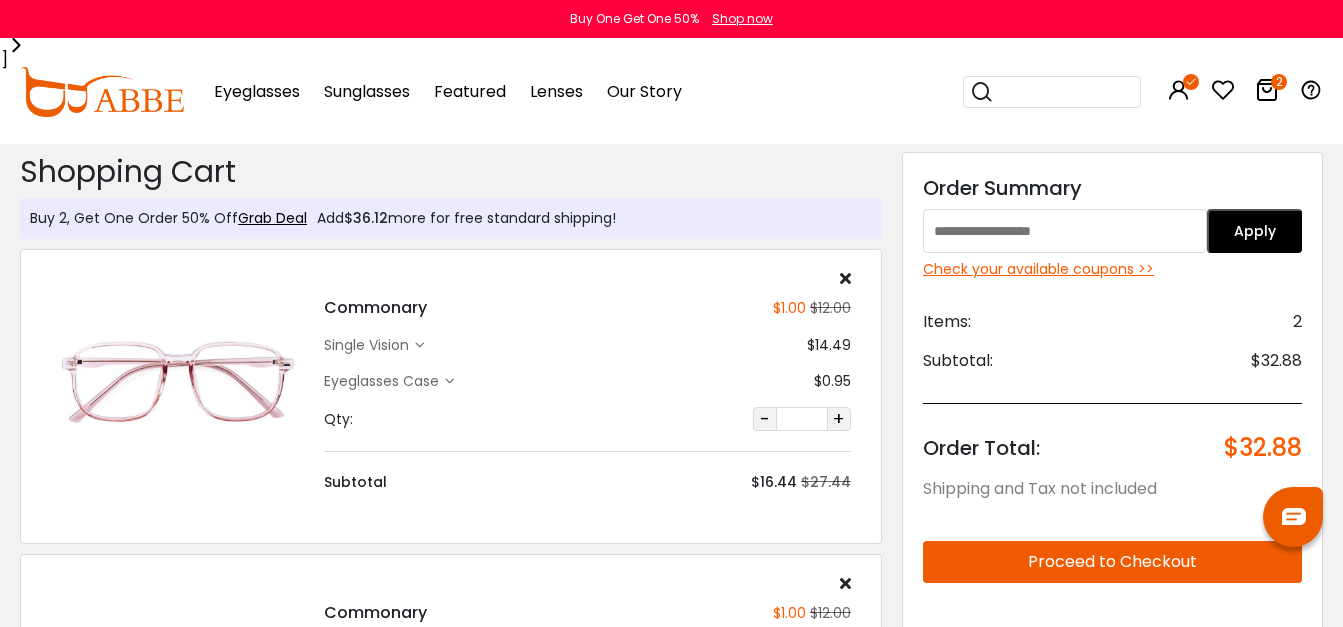 scroll, scrollTop: 0, scrollLeft: 0, axis: both 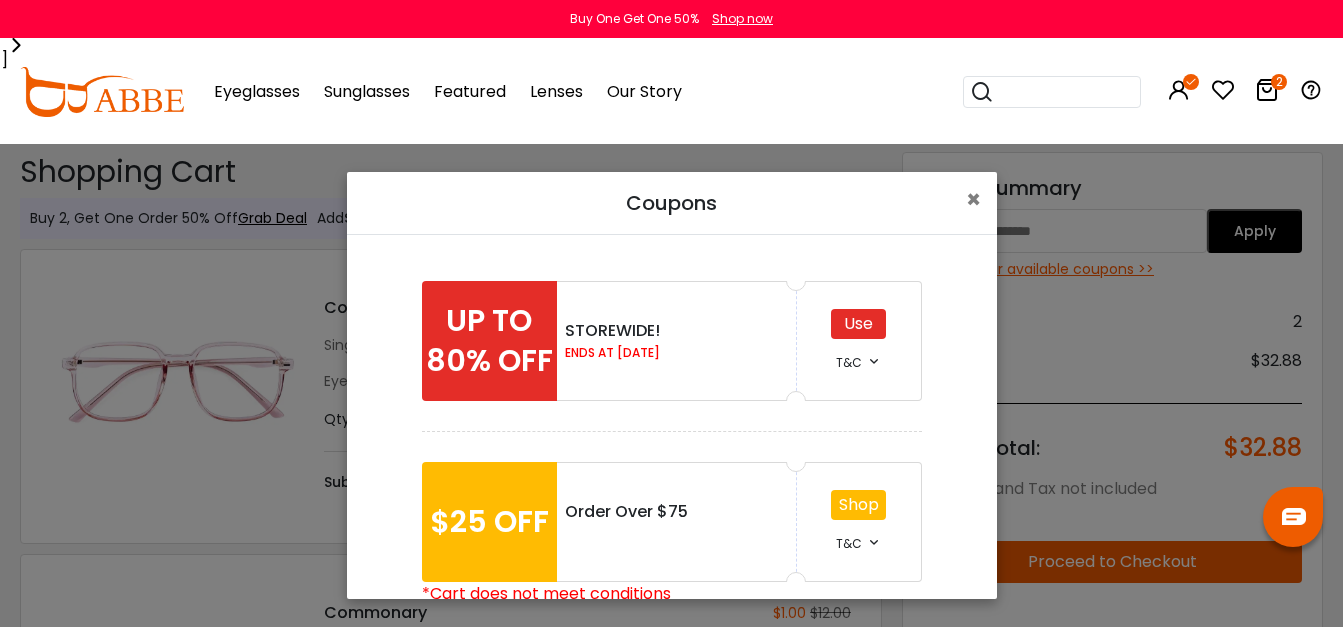 click on "Use" at bounding box center [858, 324] 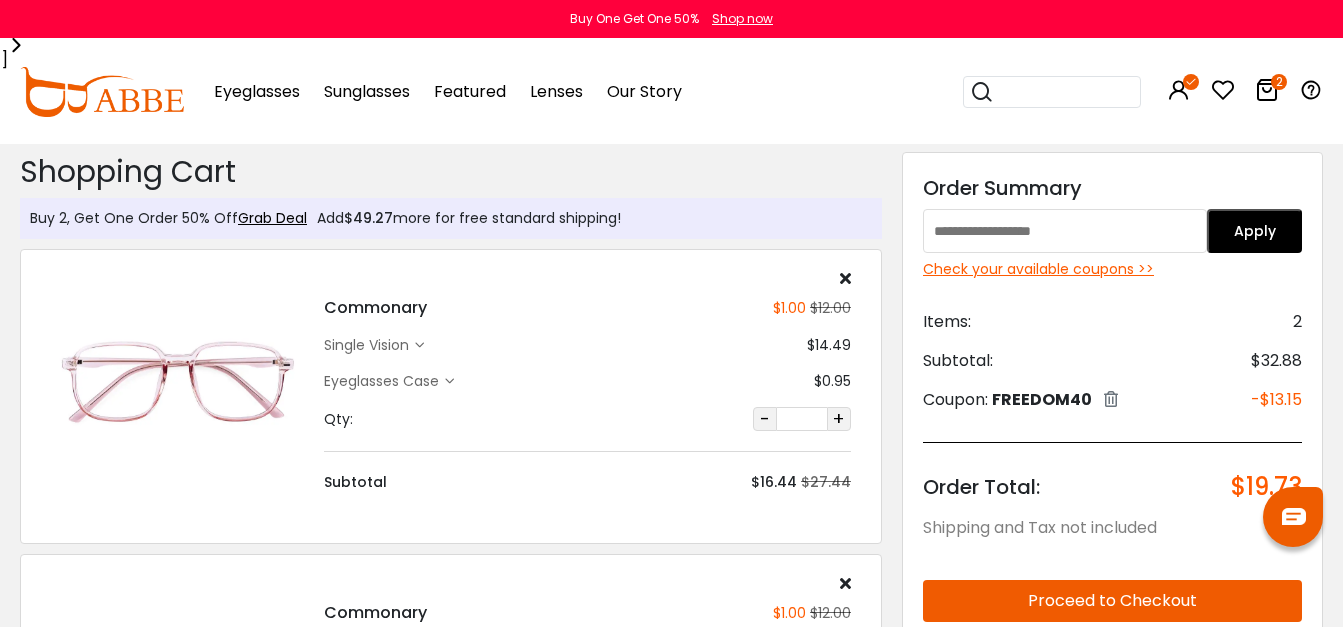 scroll, scrollTop: 0, scrollLeft: 0, axis: both 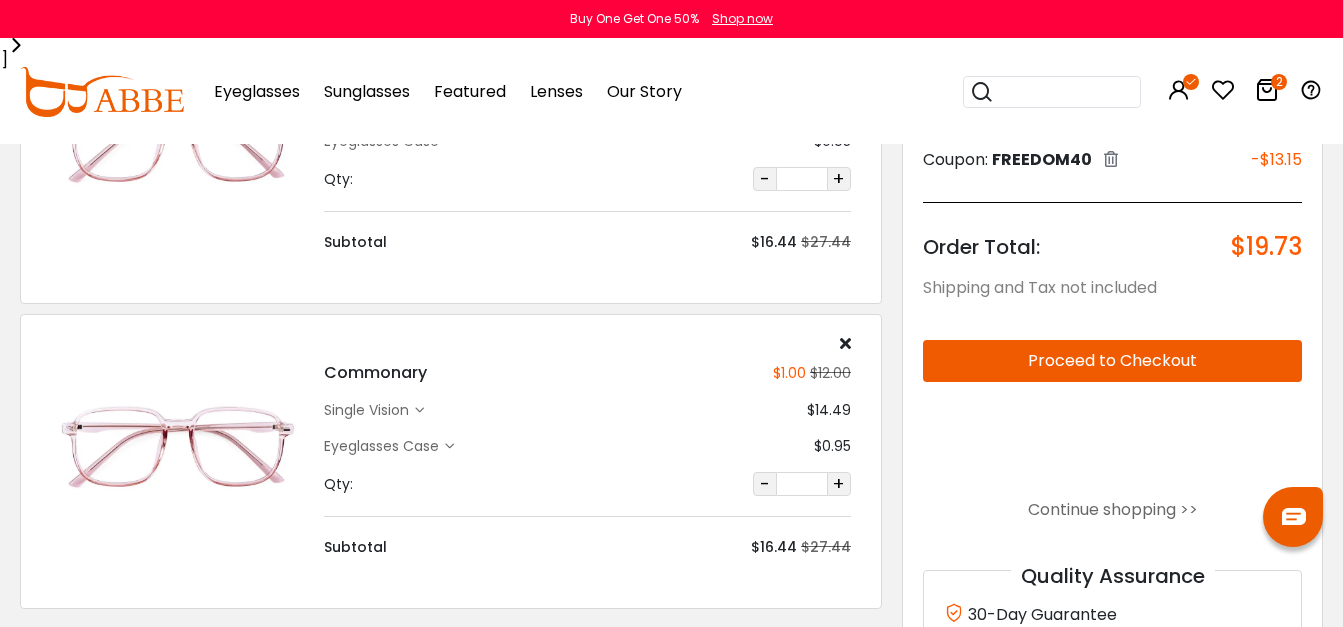 click at bounding box center [845, 343] 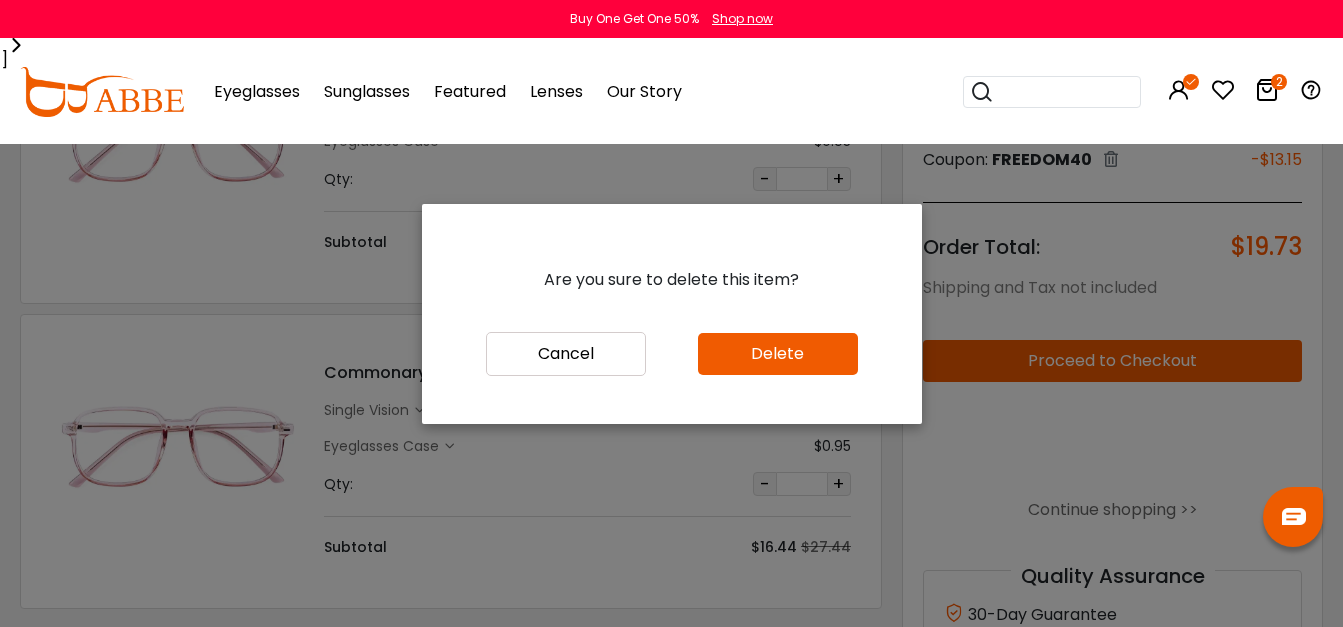 click on "Delete" at bounding box center [778, 354] 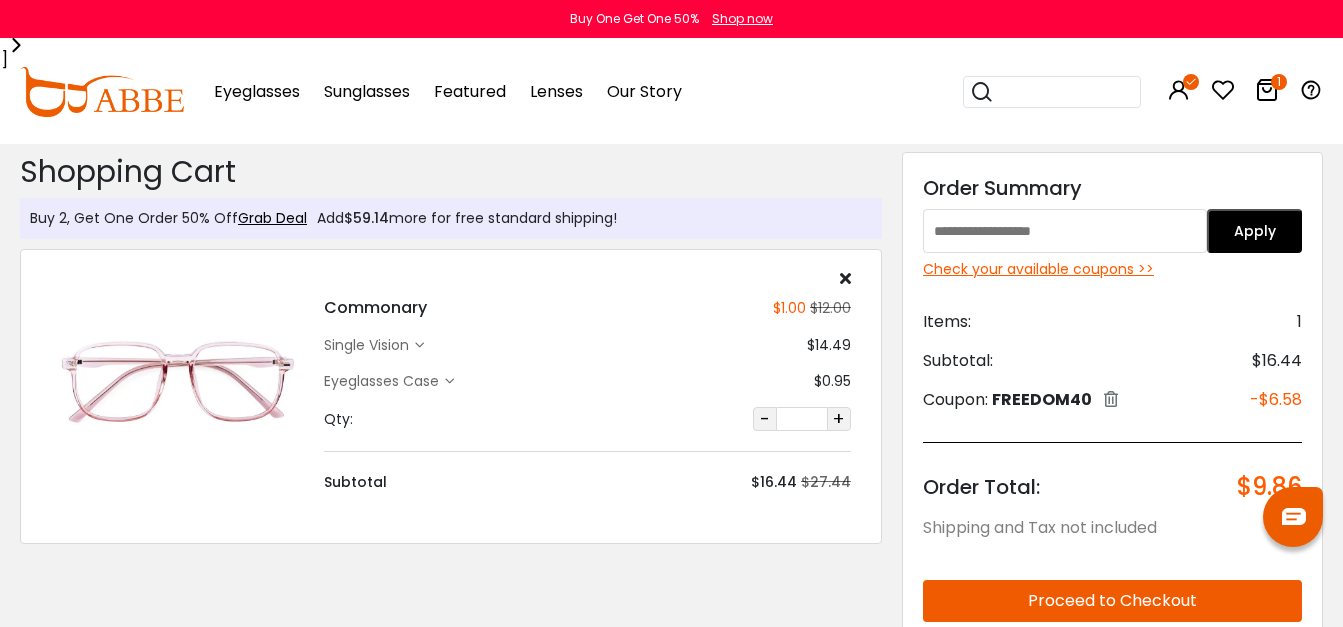 scroll, scrollTop: 0, scrollLeft: 0, axis: both 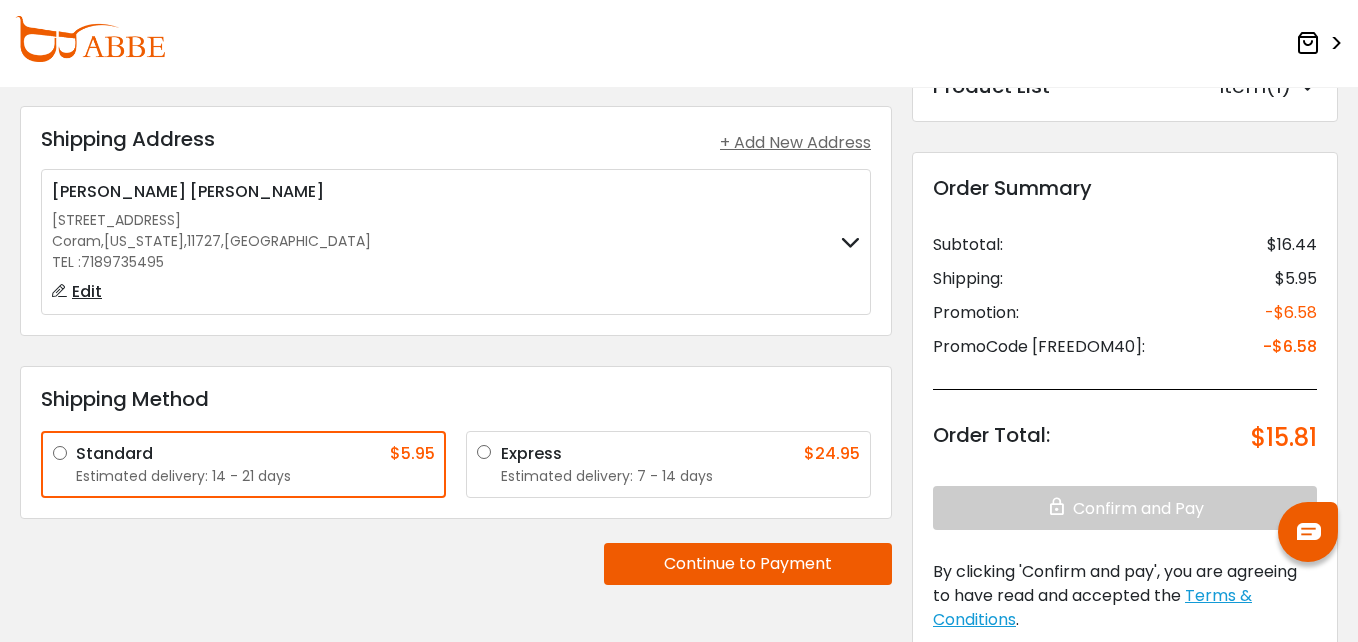 click on "Continue to Payment" at bounding box center (748, 564) 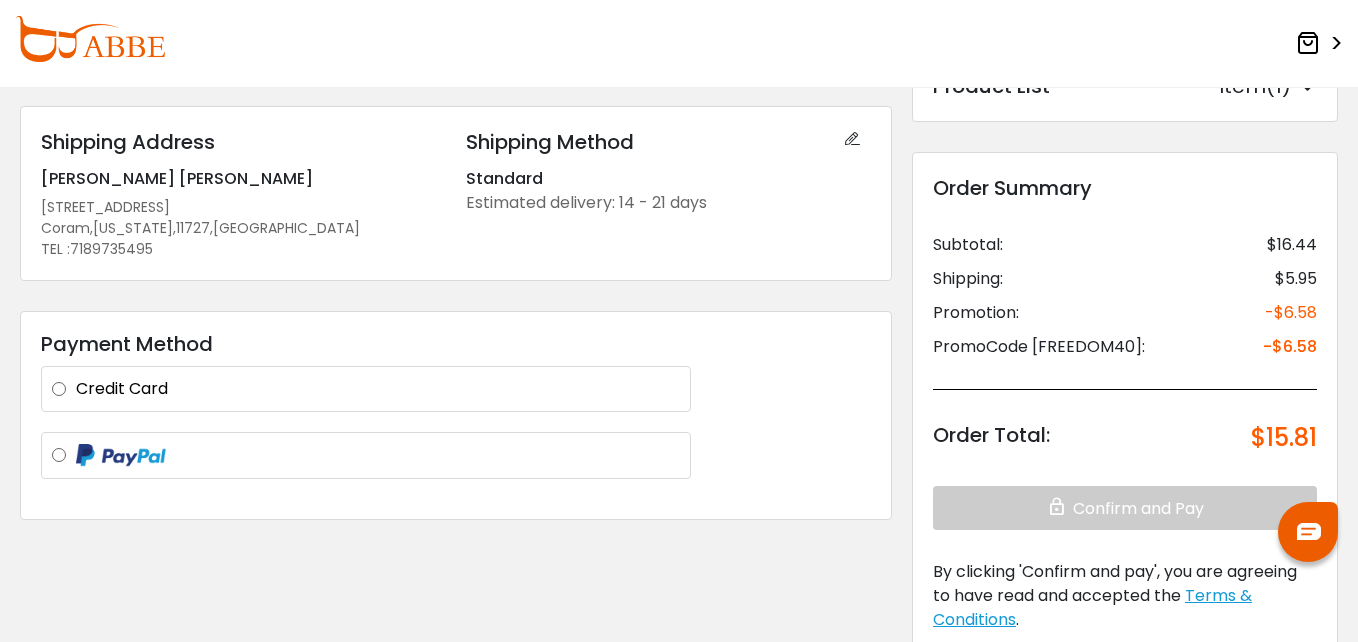 click on "Payment Method
Credit Card
Visa **** 4680
Visa **** 4680
+ Add a new card
Casey e Casey
Visa **** 4680
Expiration date
*******
*CVV/CVC
*Name on card
*Card number" at bounding box center (456, 415) 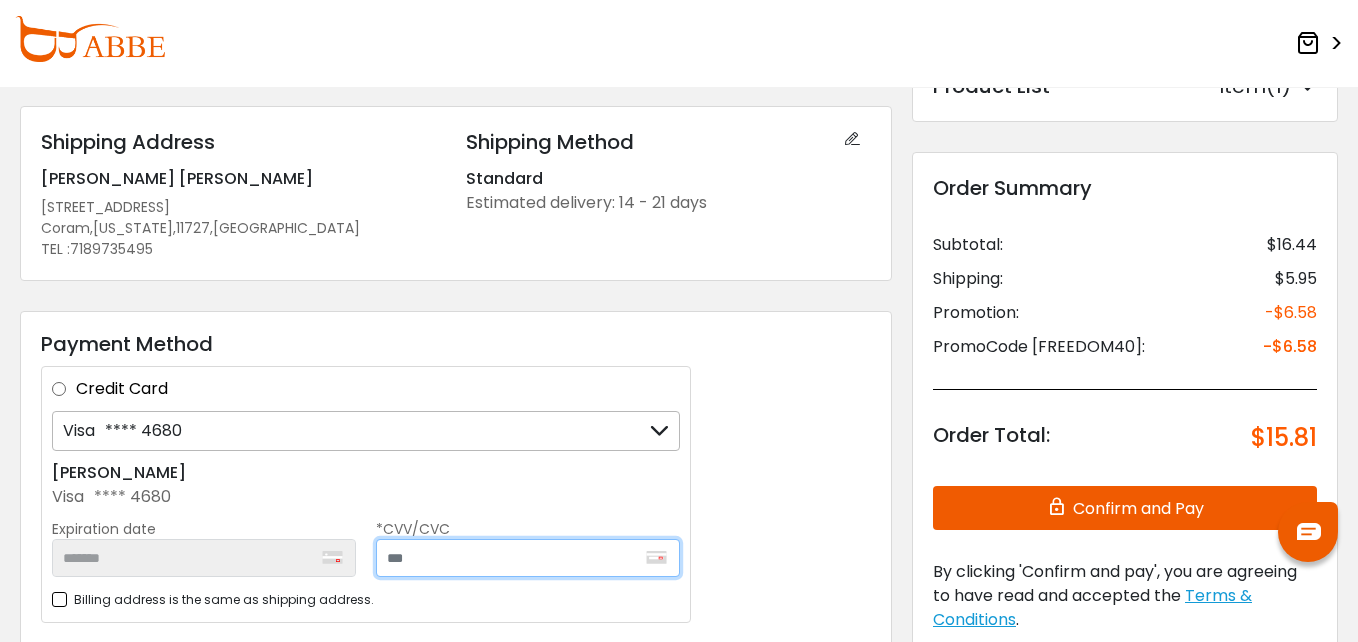 click at bounding box center [528, 558] 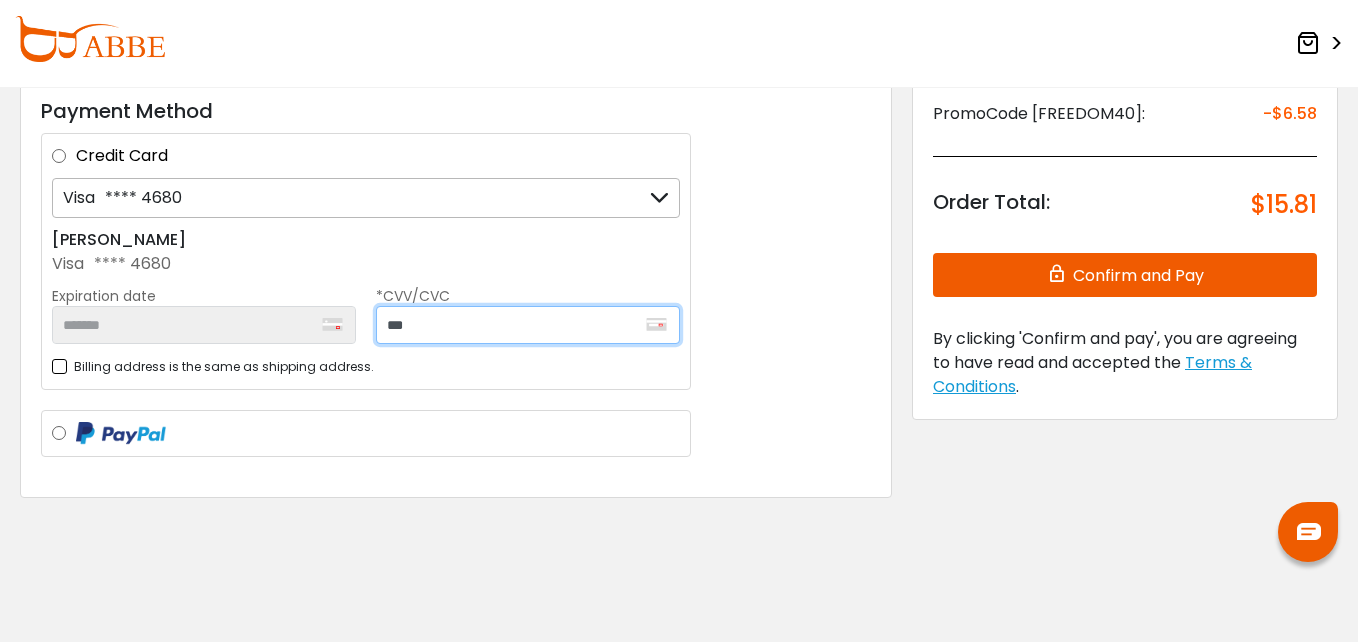 scroll, scrollTop: 237, scrollLeft: 0, axis: vertical 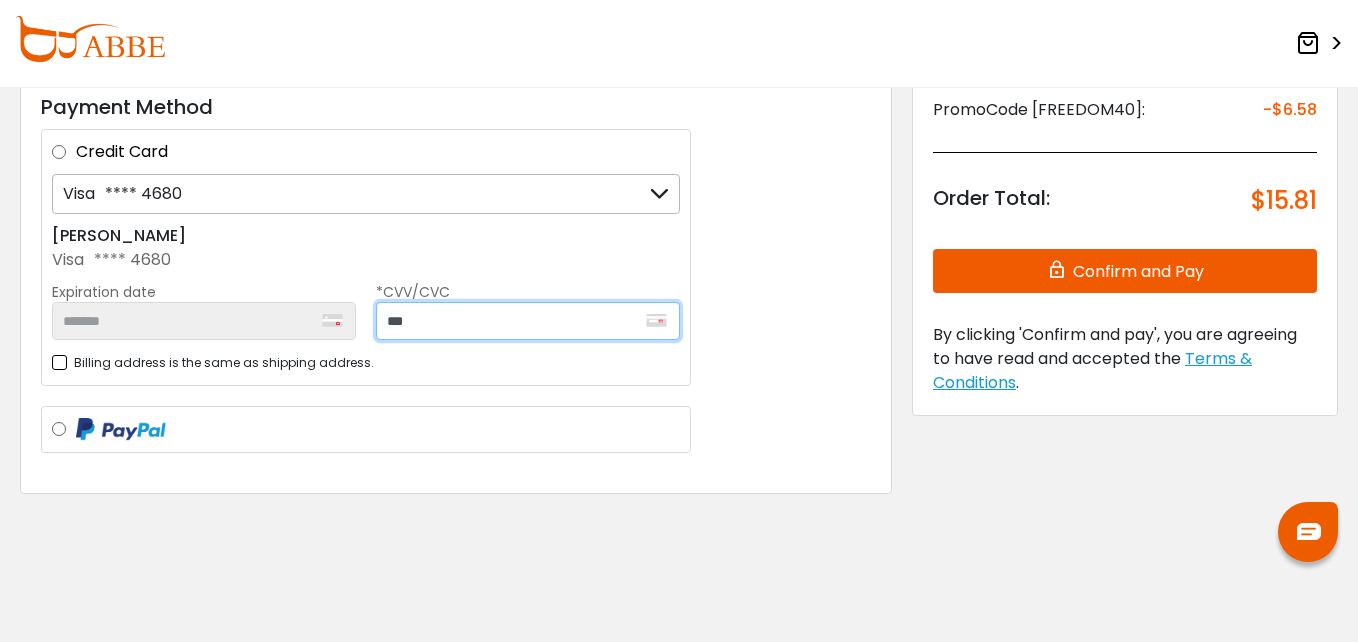 type on "***" 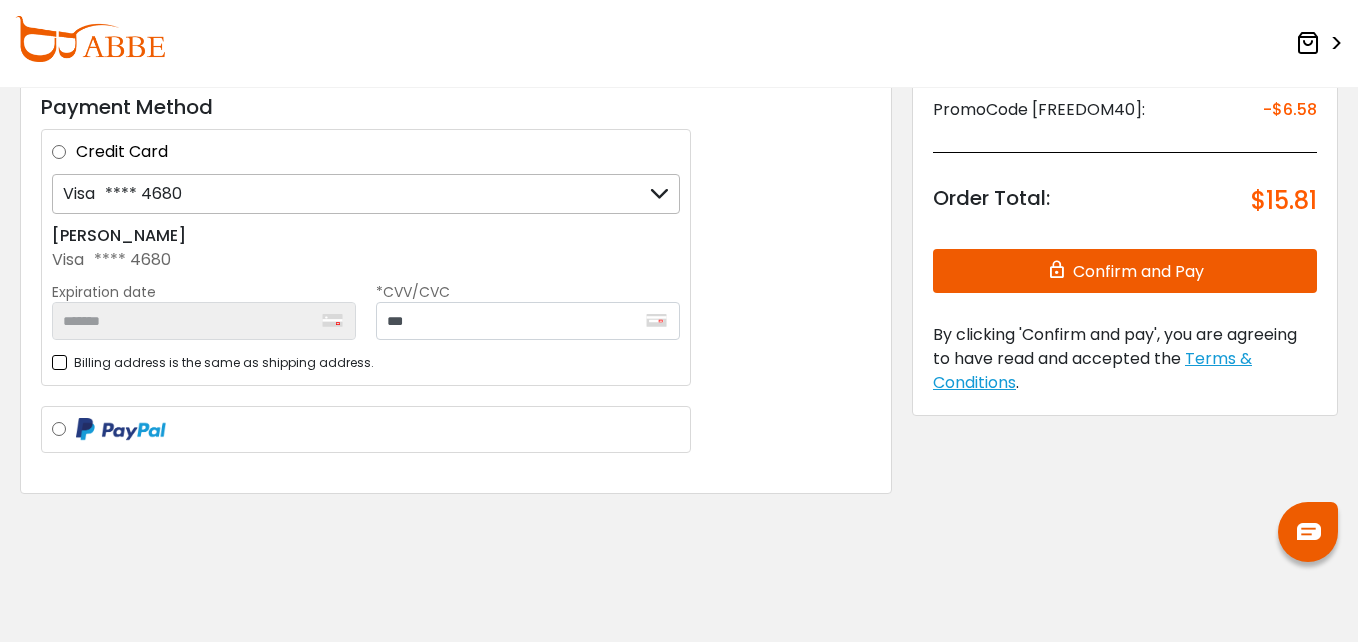 click on "Confirm and Pay" at bounding box center (1125, 271) 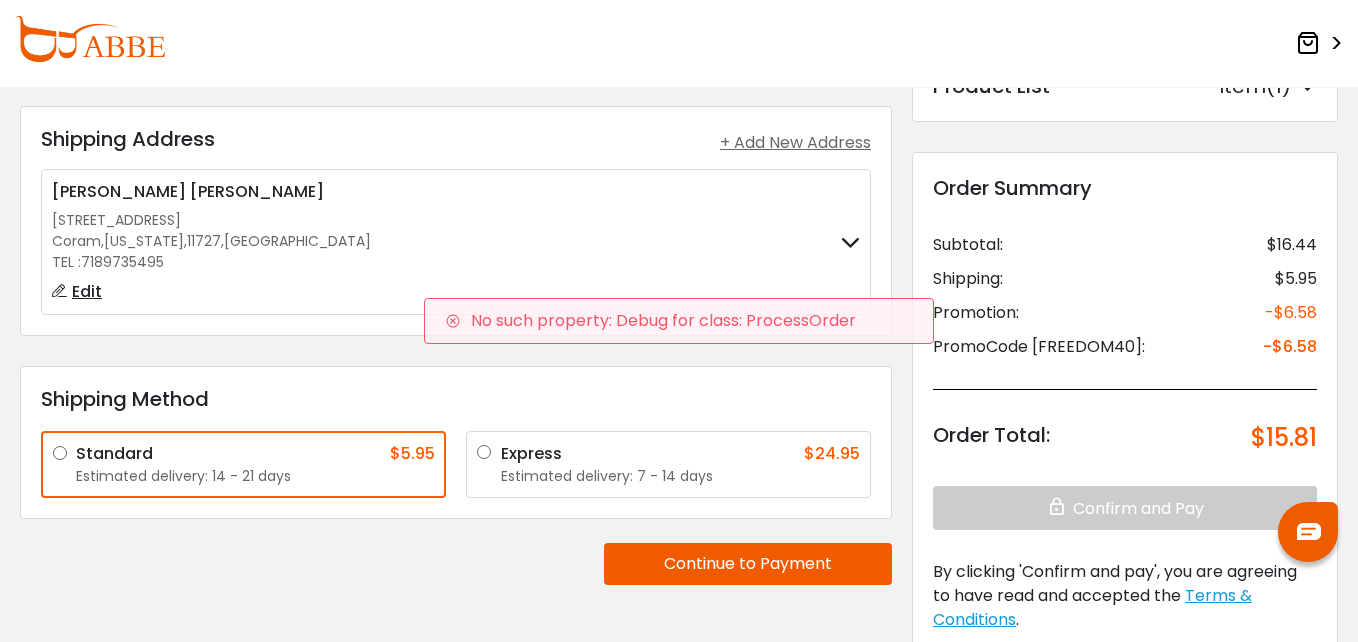 scroll, scrollTop: 0, scrollLeft: 0, axis: both 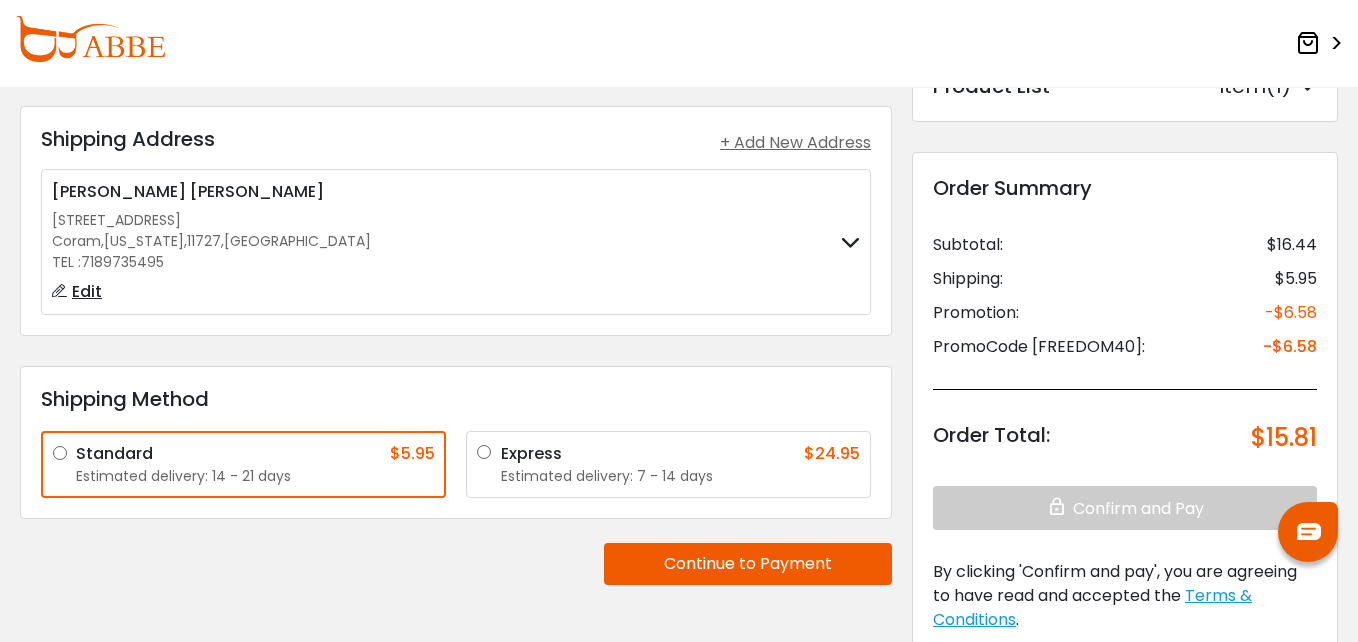 click on "Edit" at bounding box center [87, 291] 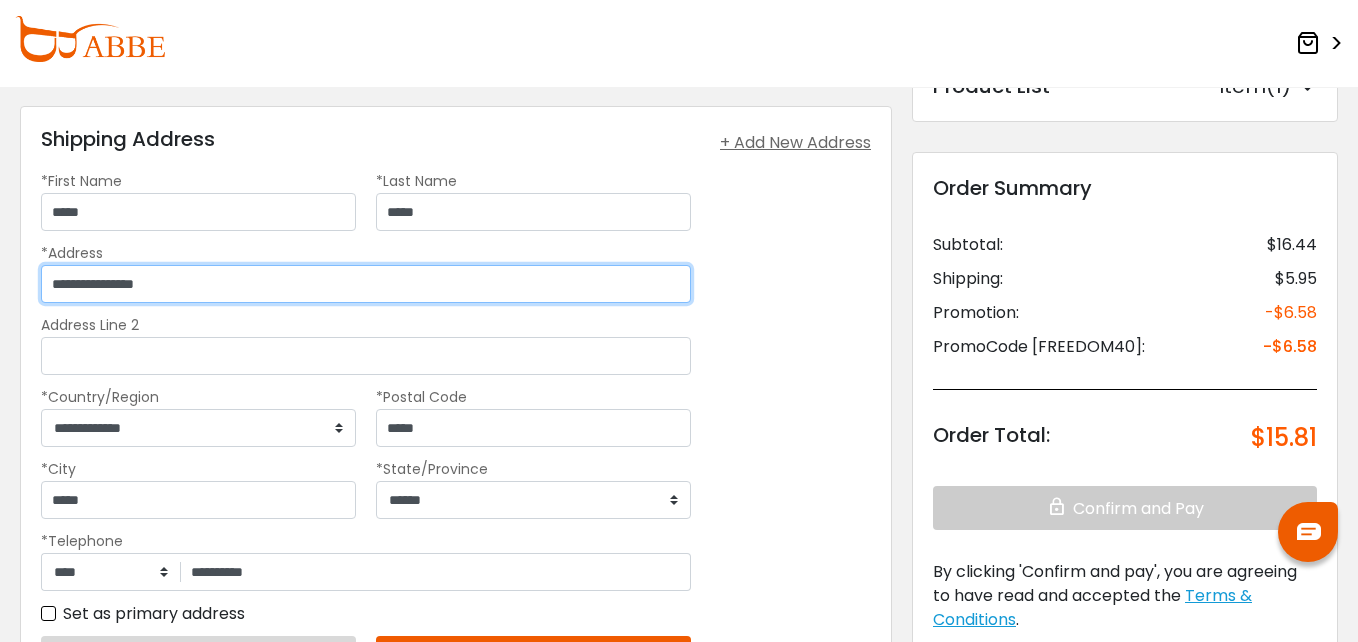 click on "**********" at bounding box center (366, 284) 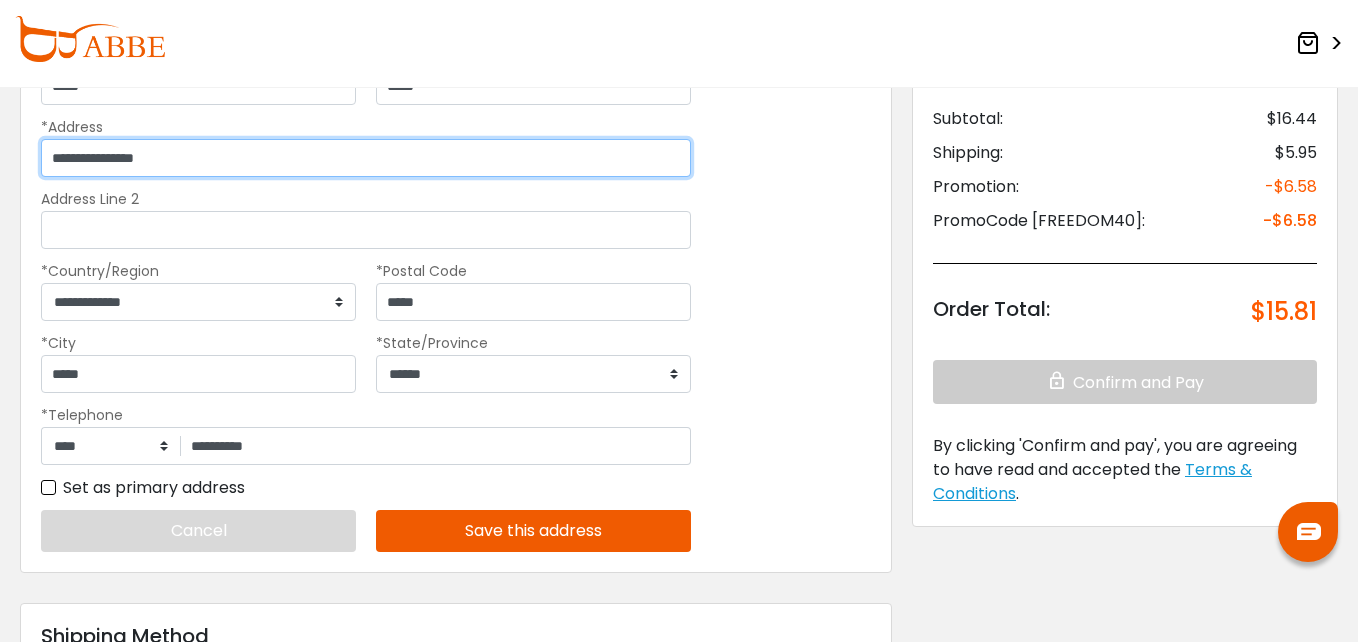 scroll, scrollTop: 129, scrollLeft: 0, axis: vertical 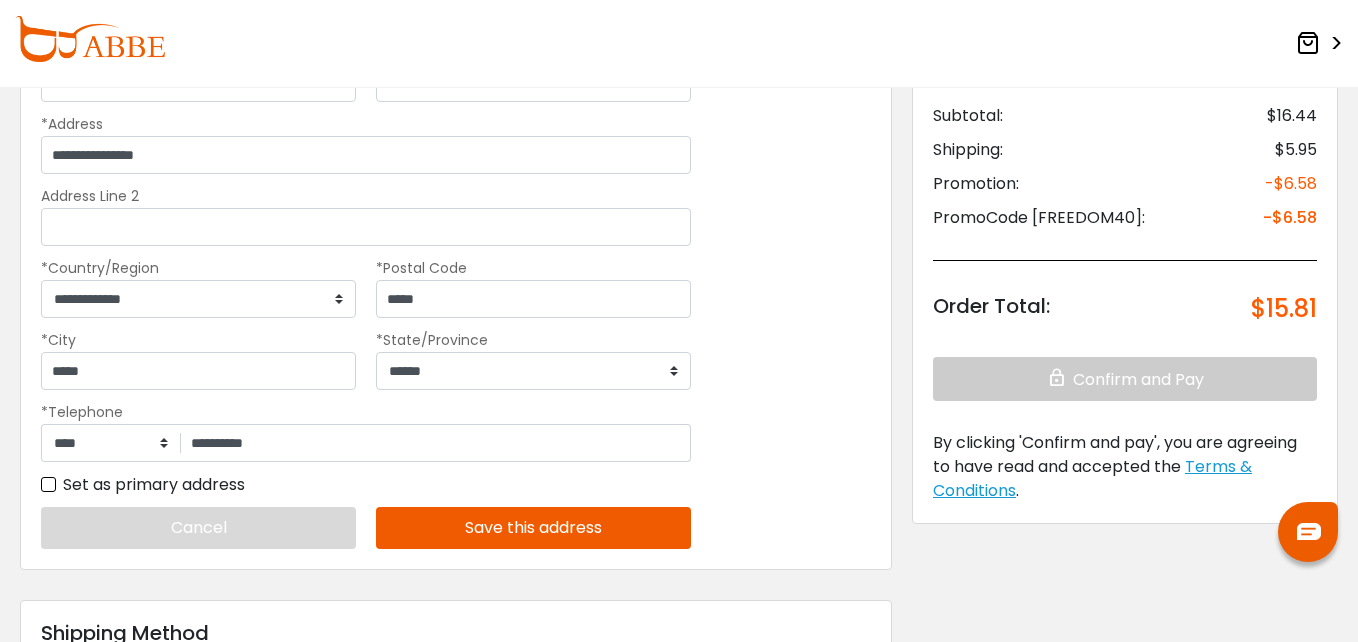 click on "Save this address" at bounding box center (533, 528) 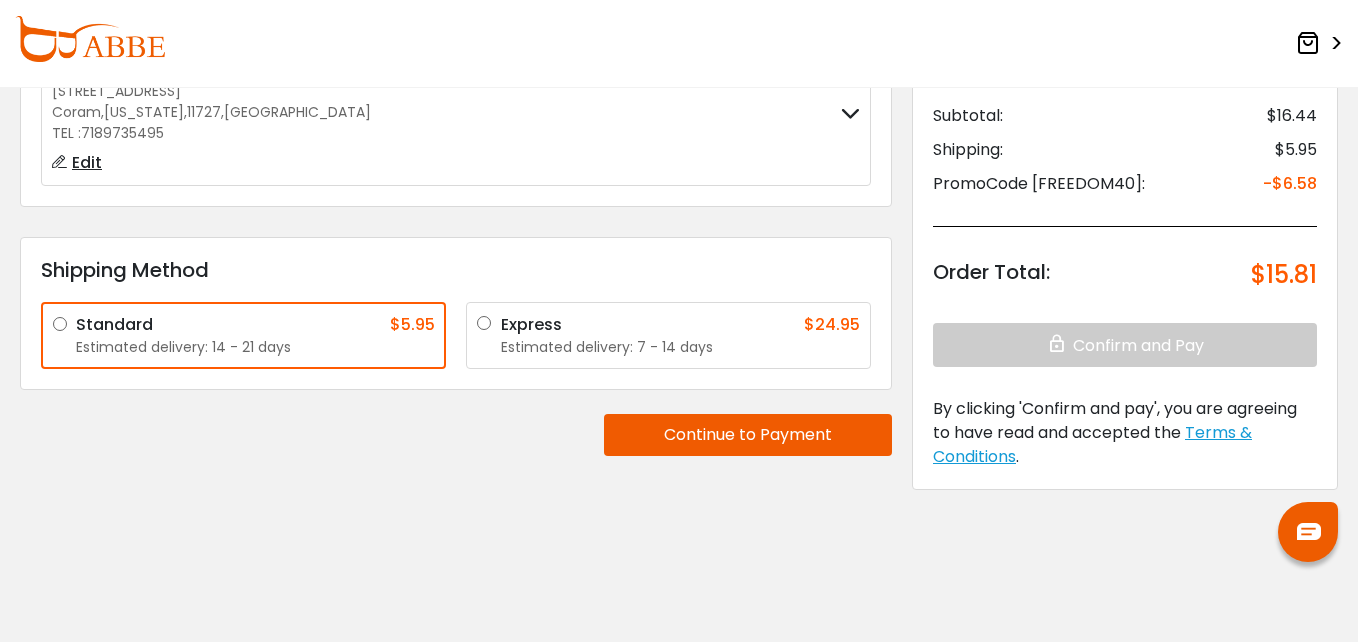 scroll, scrollTop: 0, scrollLeft: 0, axis: both 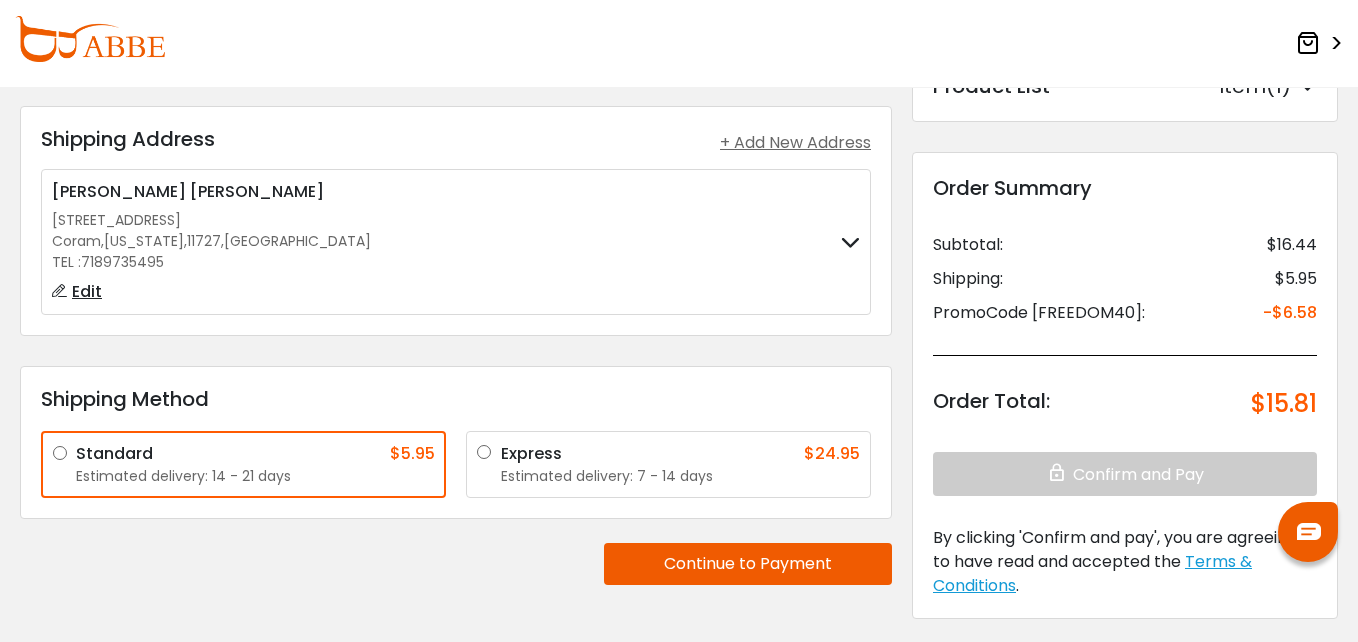 click on "Continue to Payment" at bounding box center [748, 564] 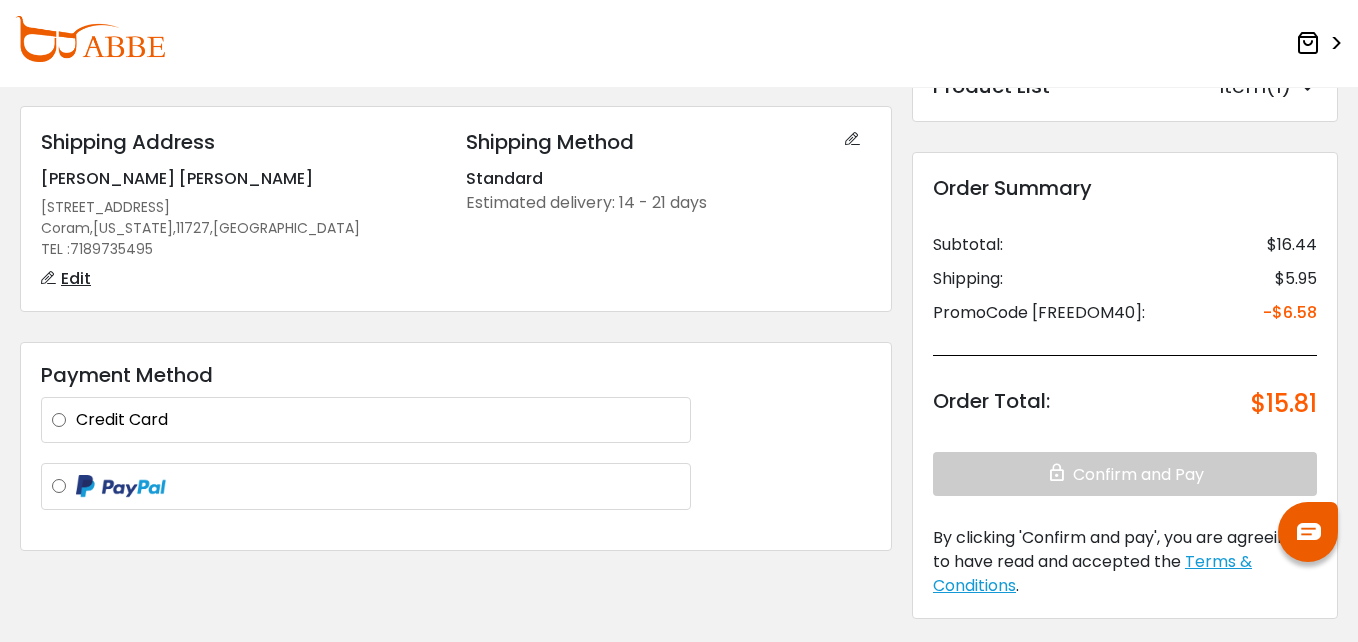 click on "Credit Card" at bounding box center (378, 420) 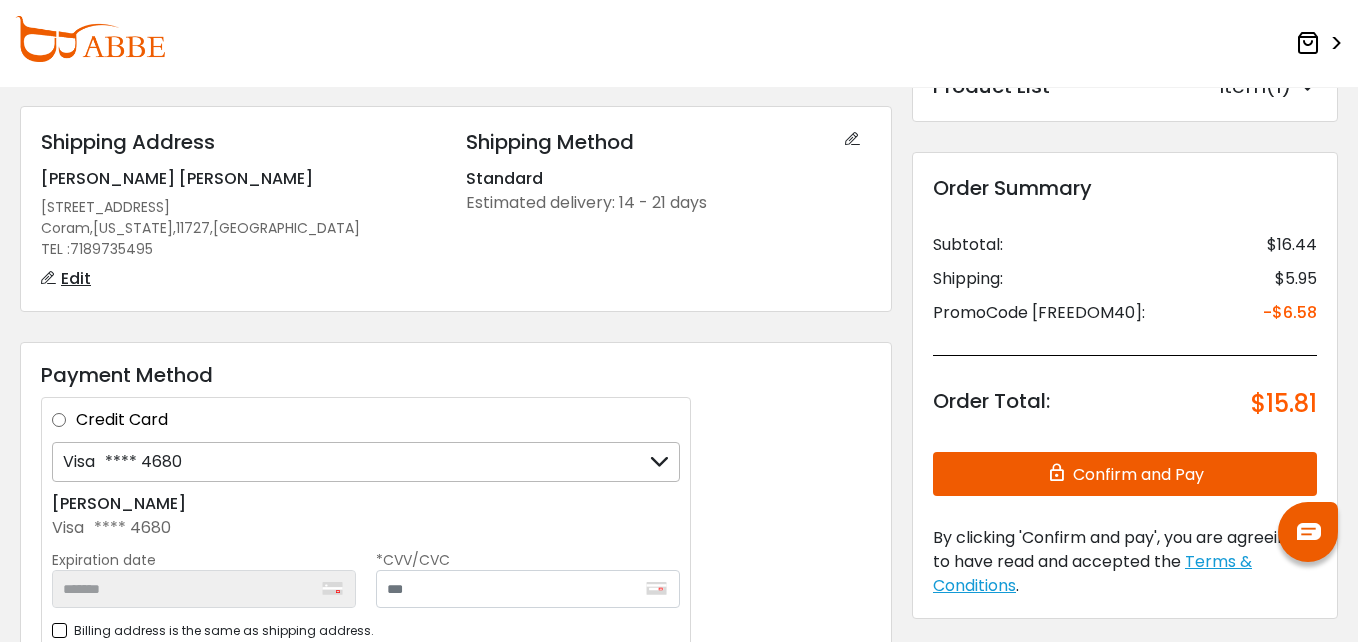 click on "Visa **** 4680" at bounding box center [366, 462] 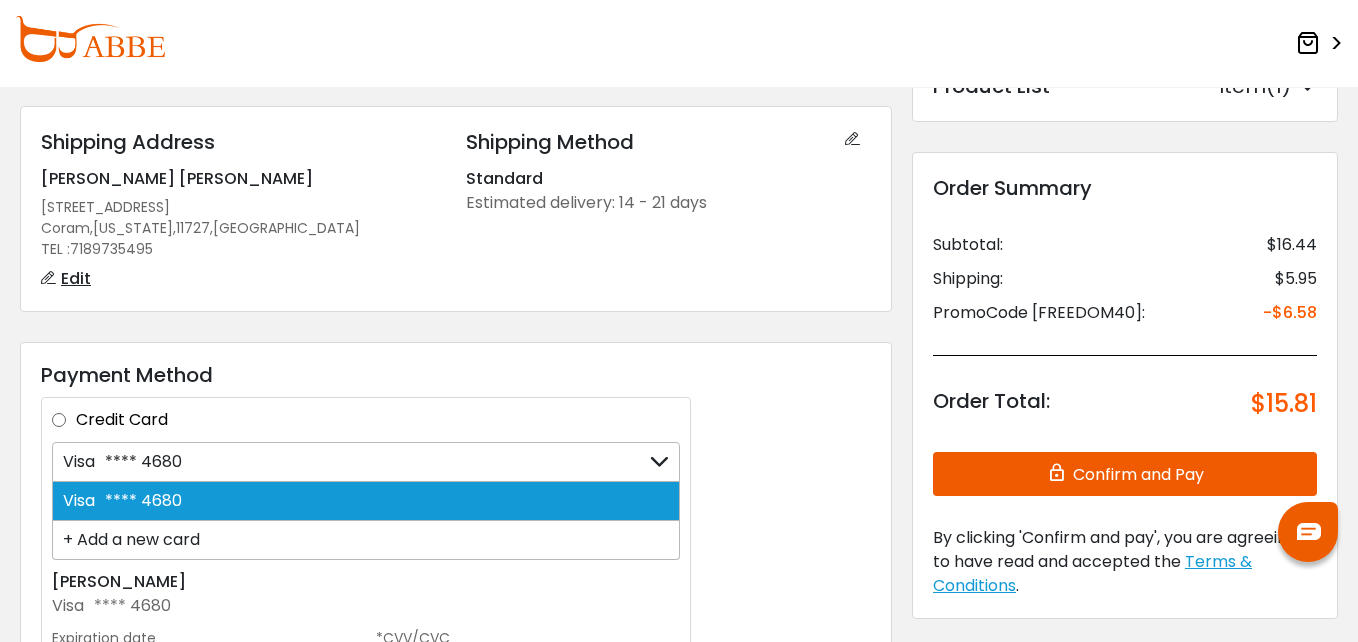 click on "+ Add a new card" at bounding box center [366, 540] 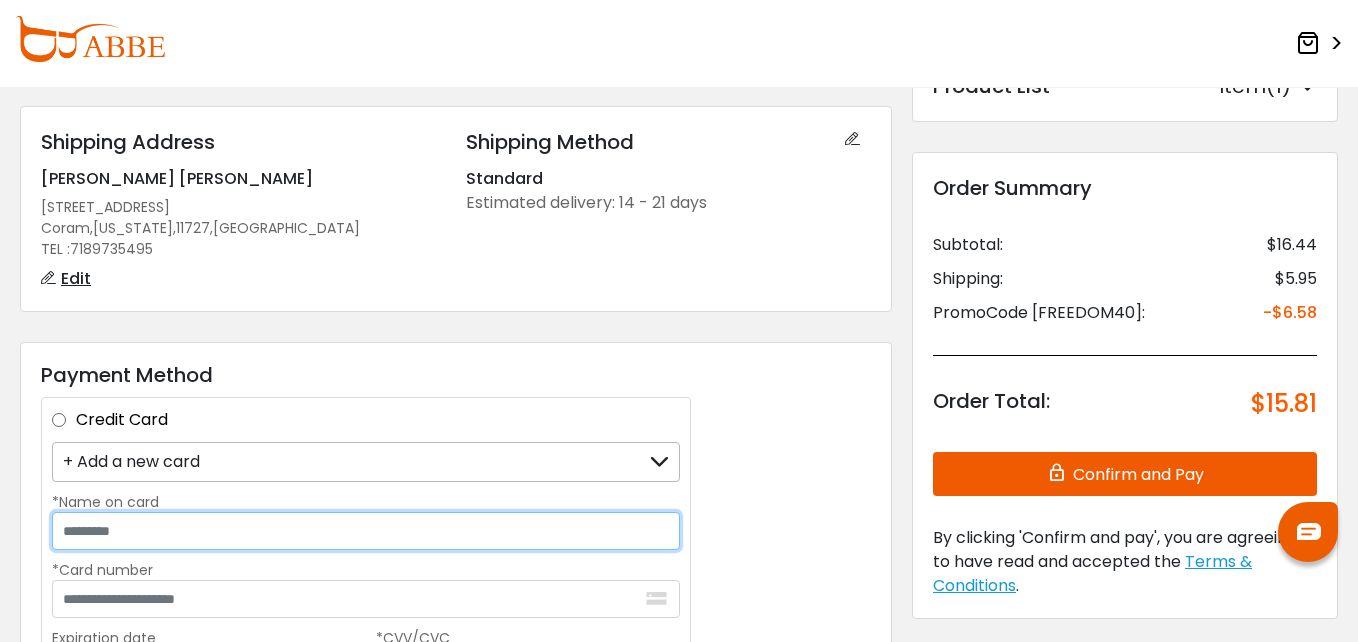 click on "*Name on card" at bounding box center (366, 531) 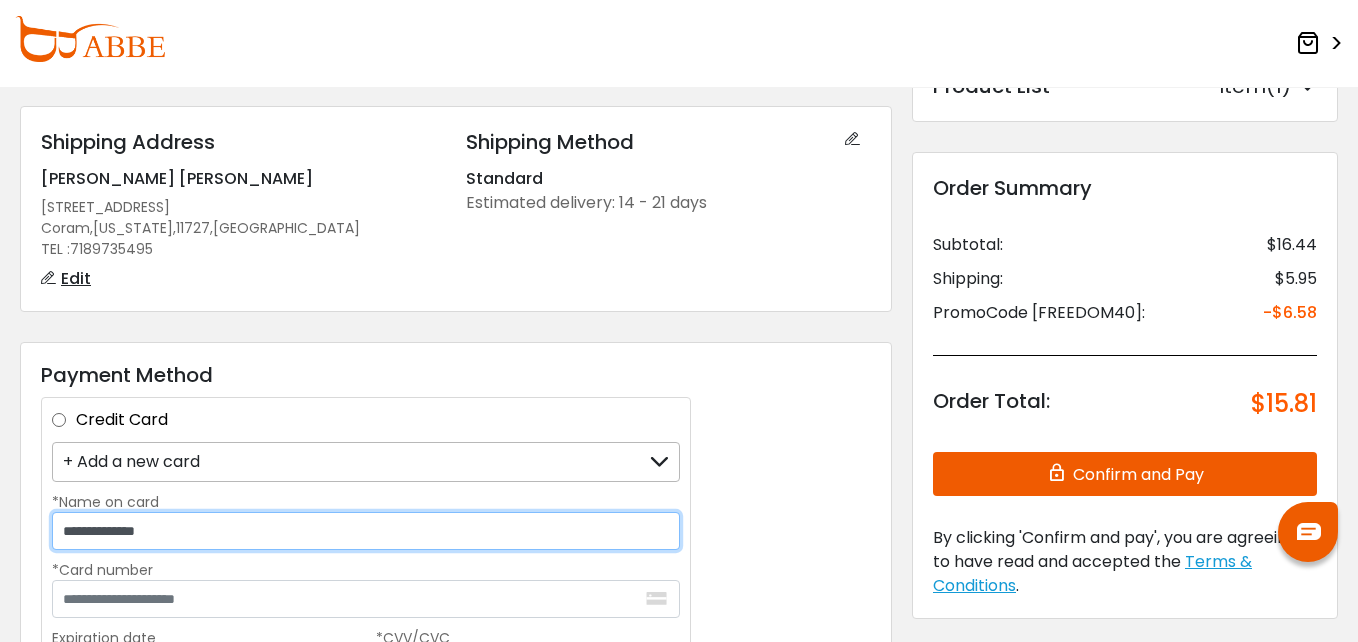 type on "**********" 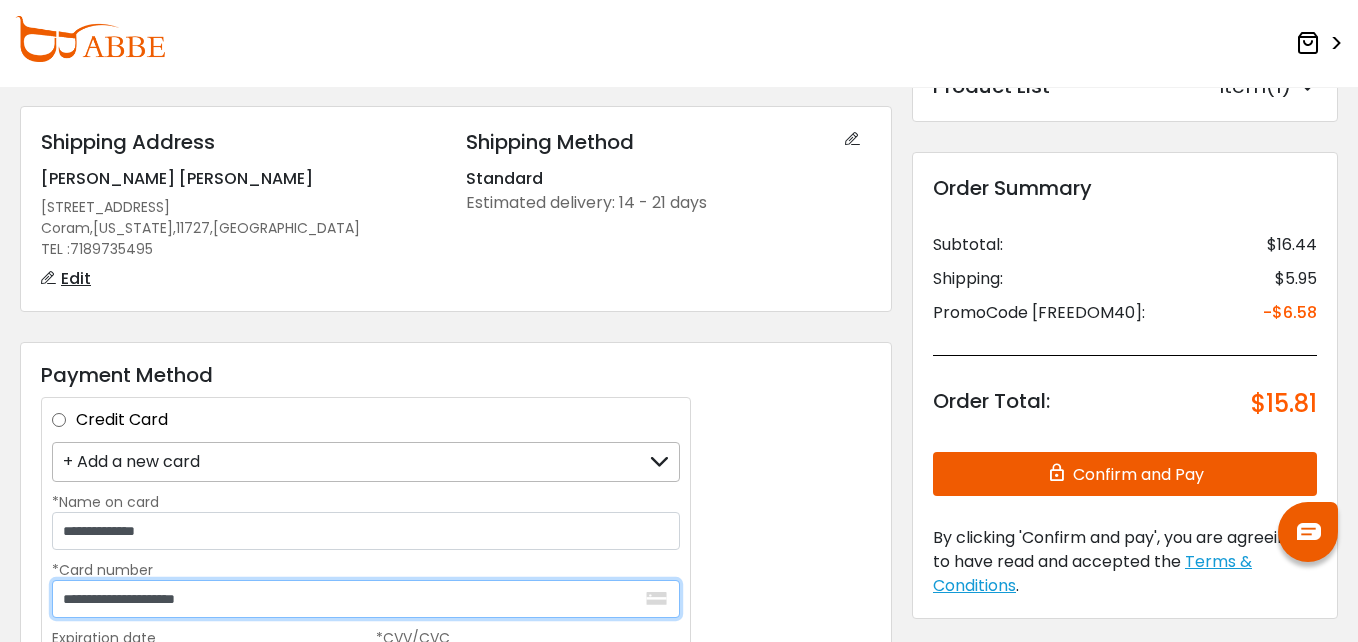 type on "**********" 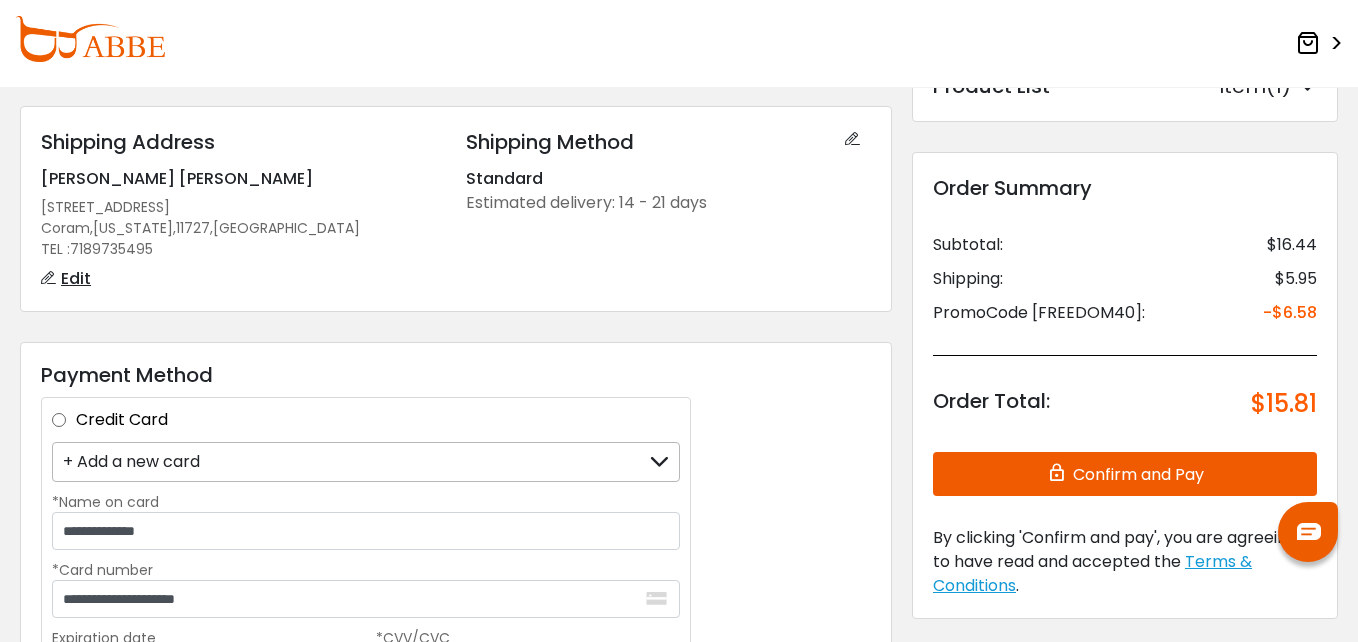 click on "**********" at bounding box center [456, 591] 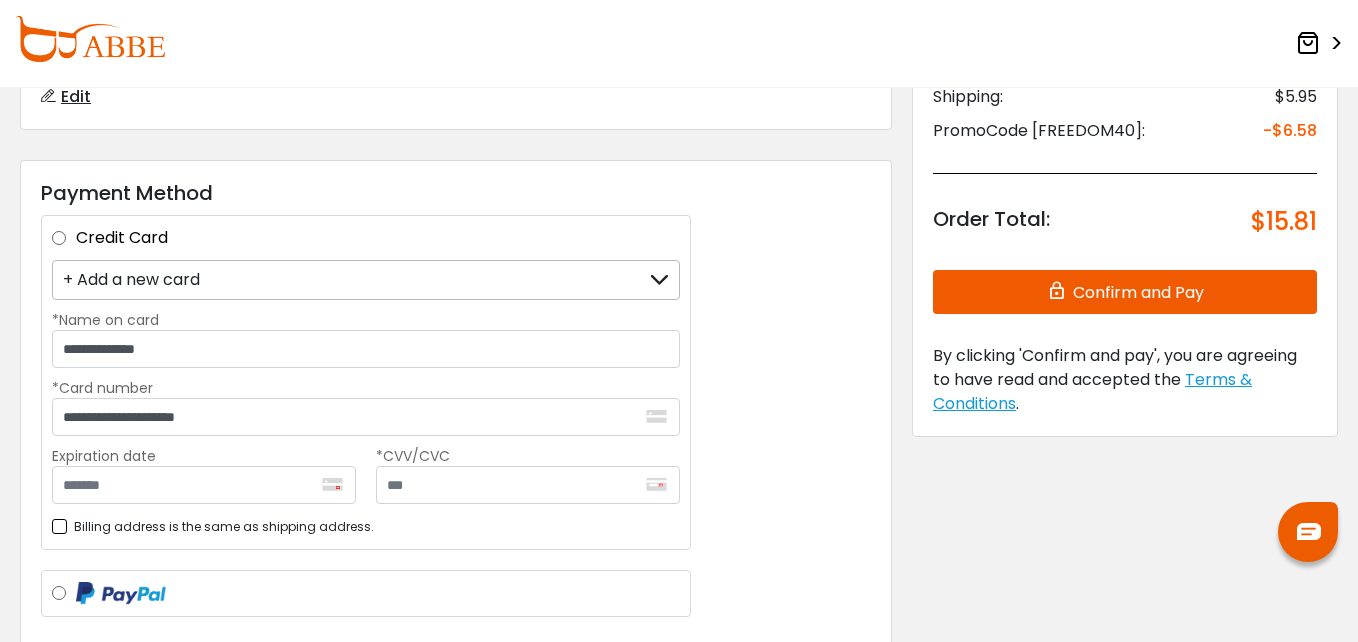 scroll, scrollTop: 183, scrollLeft: 0, axis: vertical 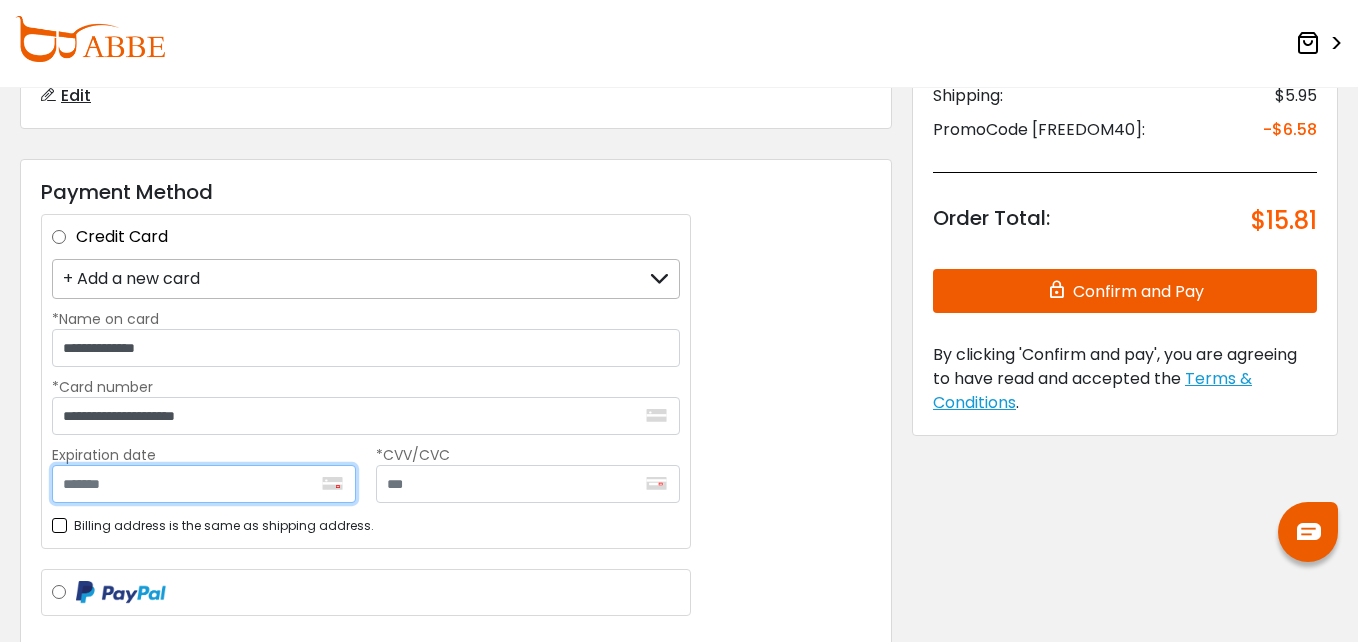 click on "Expiration date" at bounding box center (204, 484) 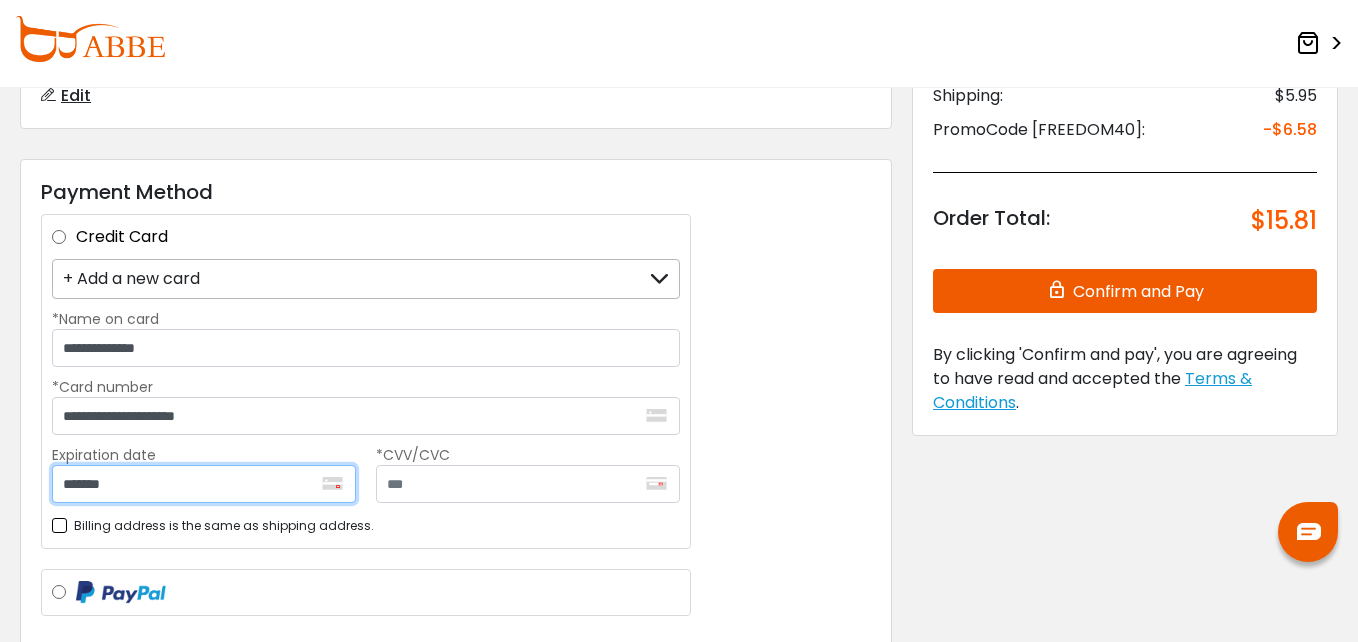 type on "*******" 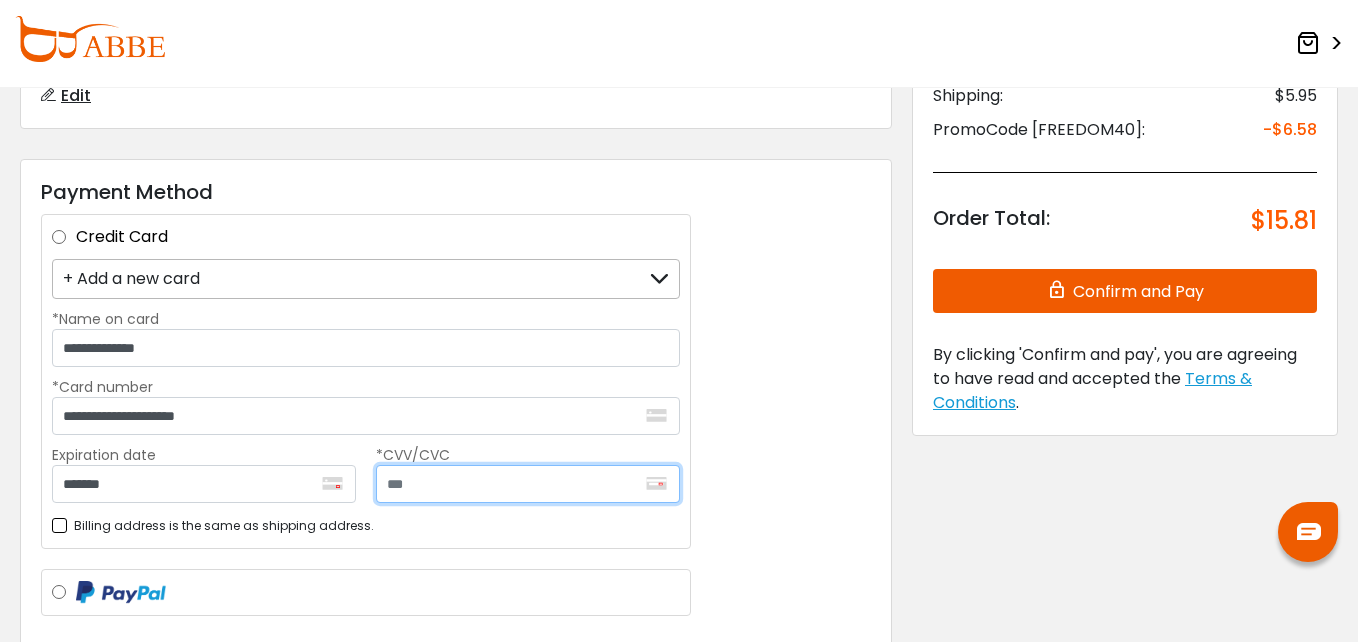 click at bounding box center [528, 484] 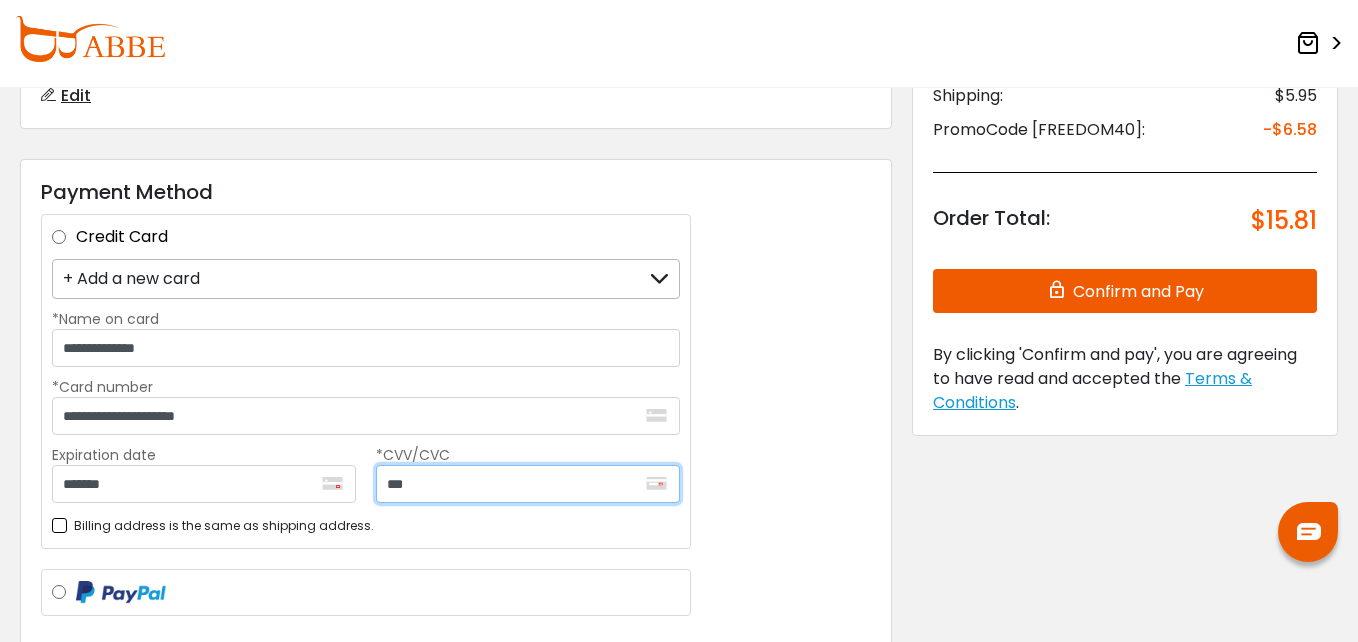 type on "***" 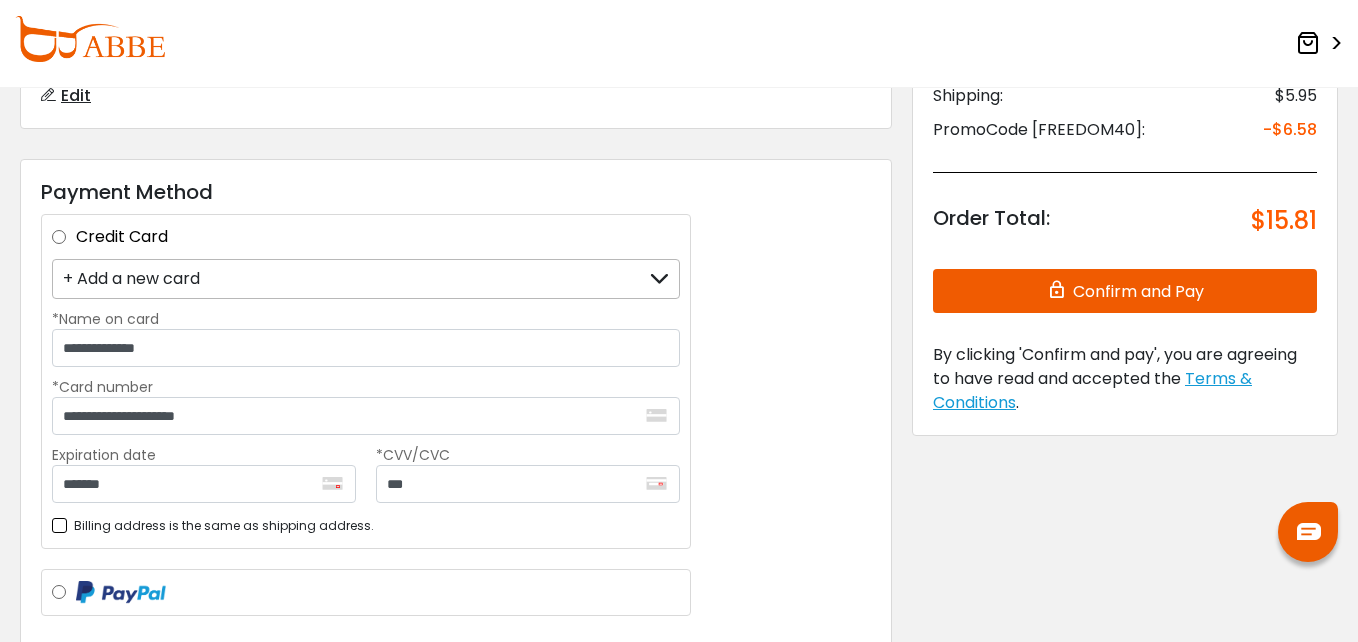click on "Confirm and Pay" at bounding box center (1125, 291) 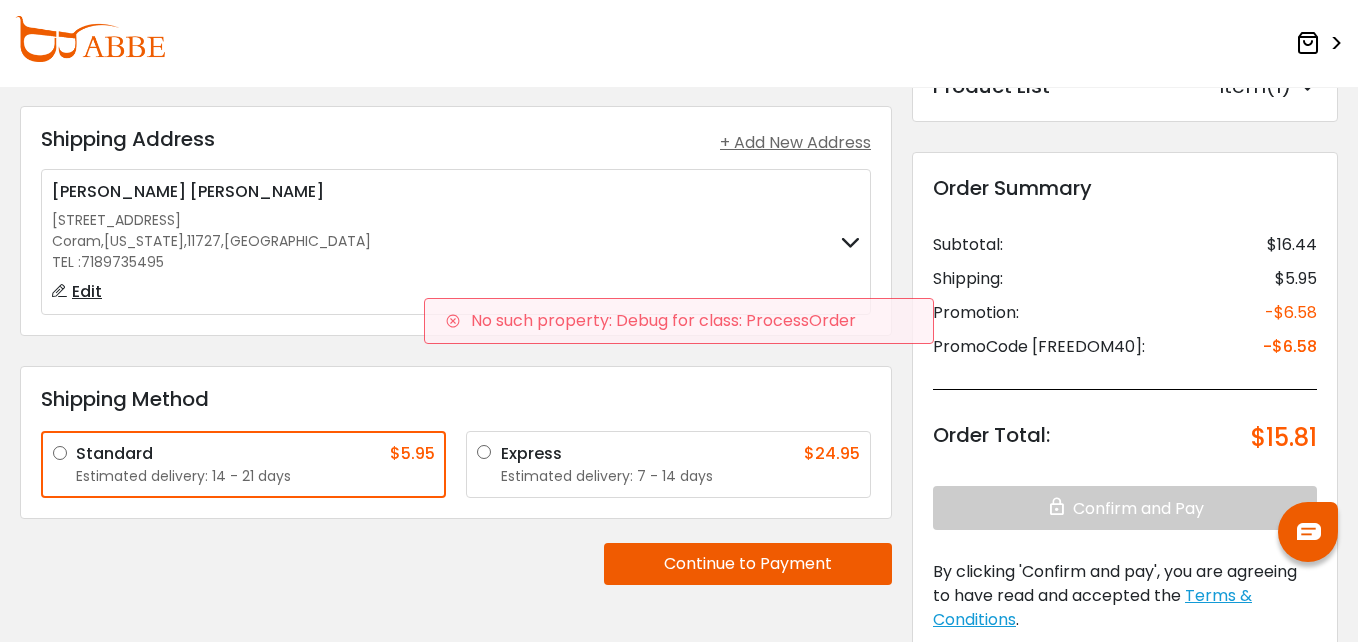scroll, scrollTop: 0, scrollLeft: 0, axis: both 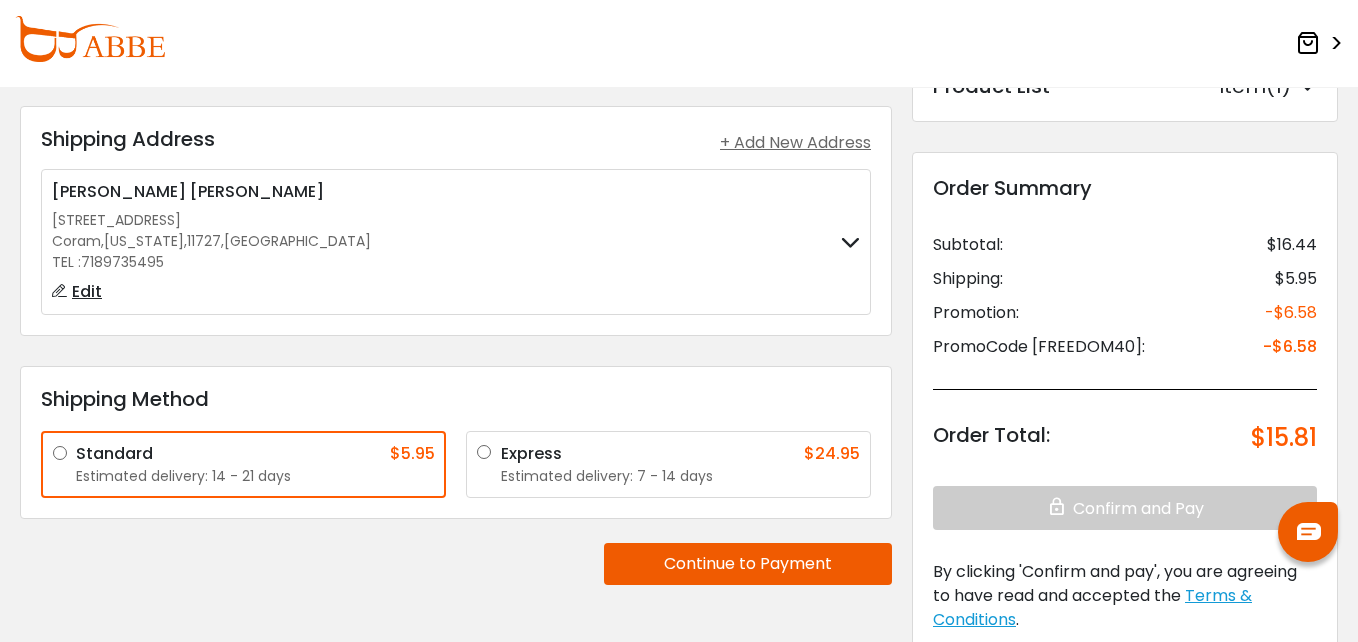 click on "Continue to Payment" at bounding box center [748, 564] 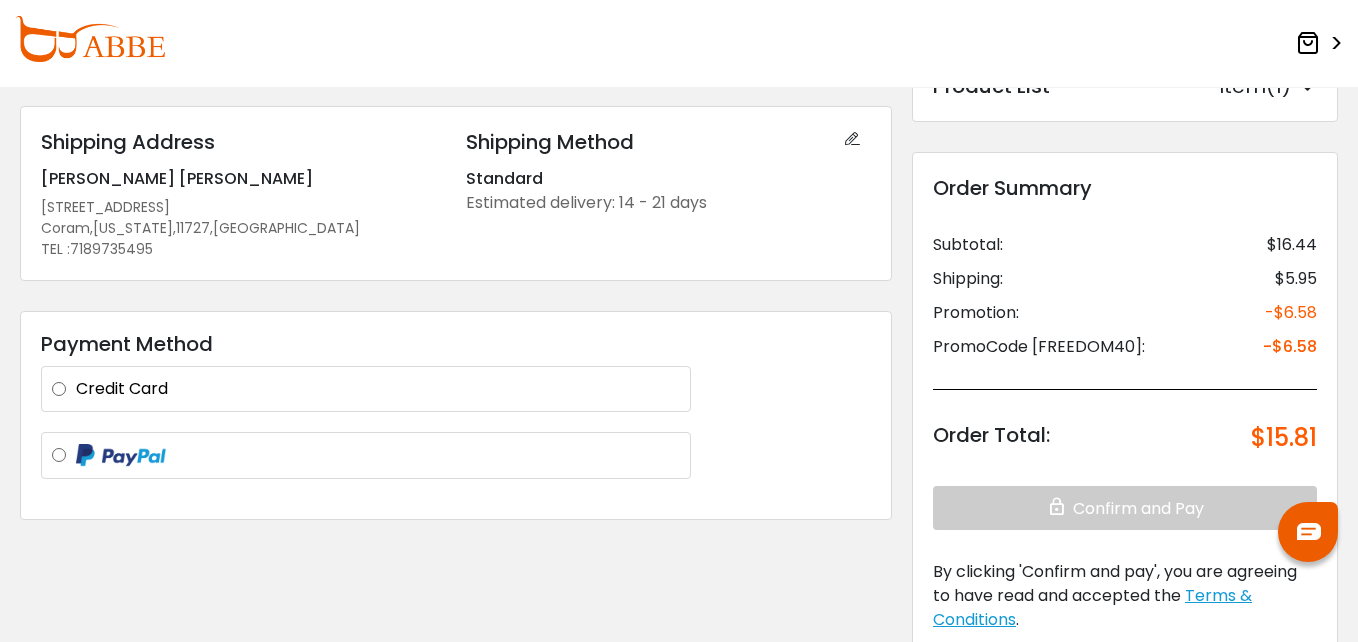 click on "Credit Card" at bounding box center [378, 389] 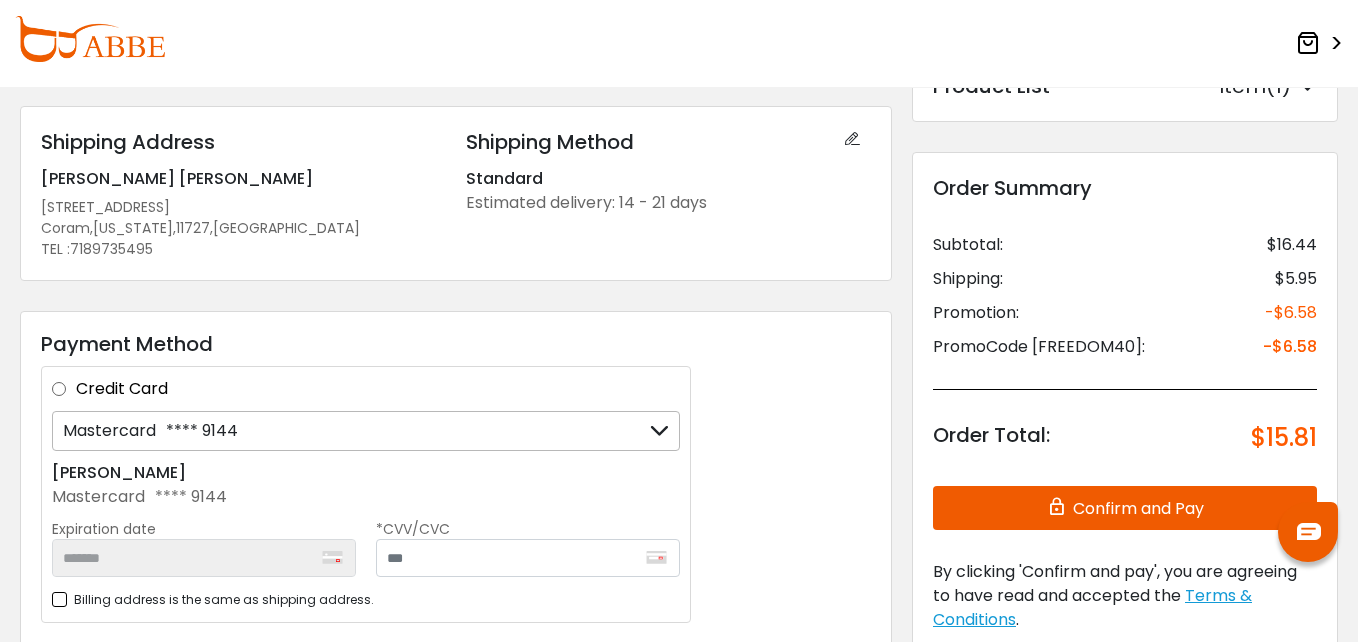 scroll, scrollTop: 237, scrollLeft: 0, axis: vertical 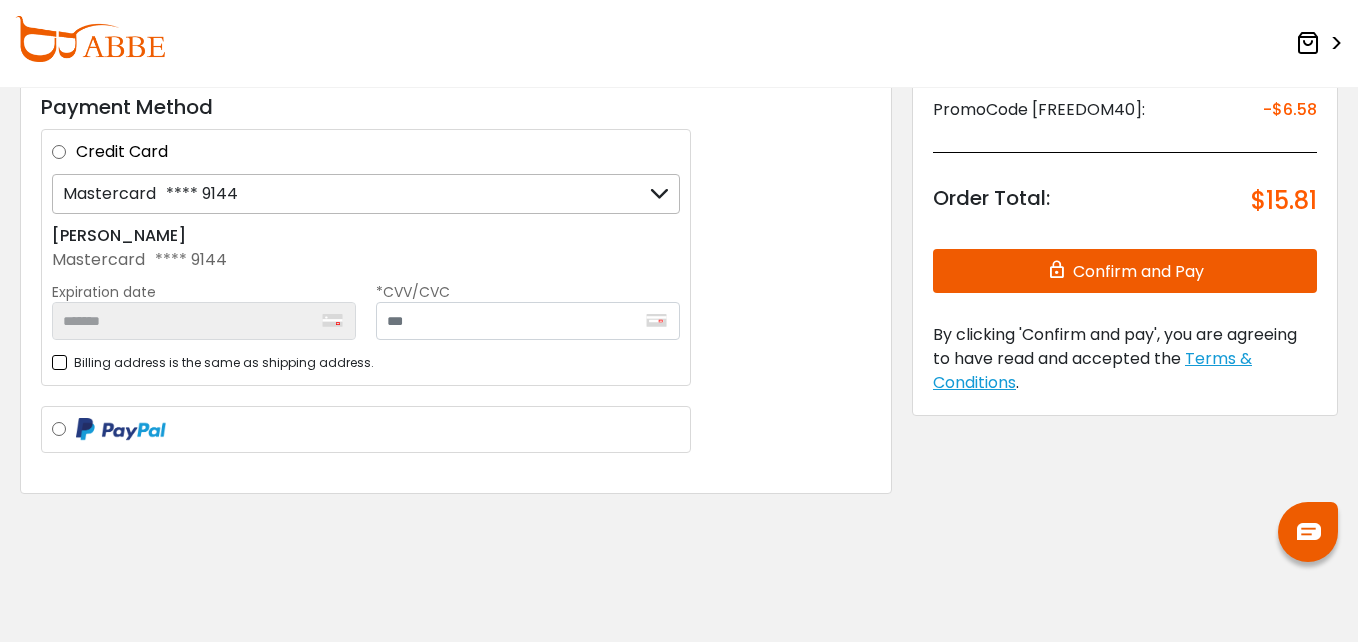 click on "Confirm and Pay" at bounding box center (1125, 271) 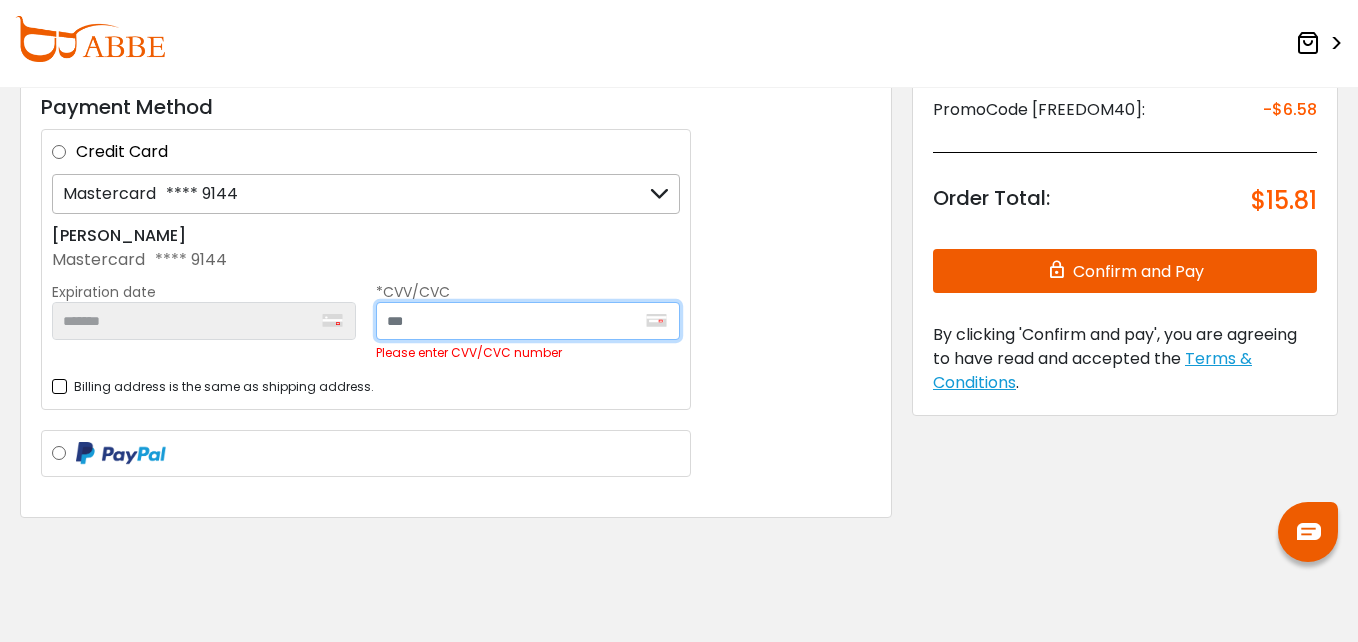 click at bounding box center (528, 321) 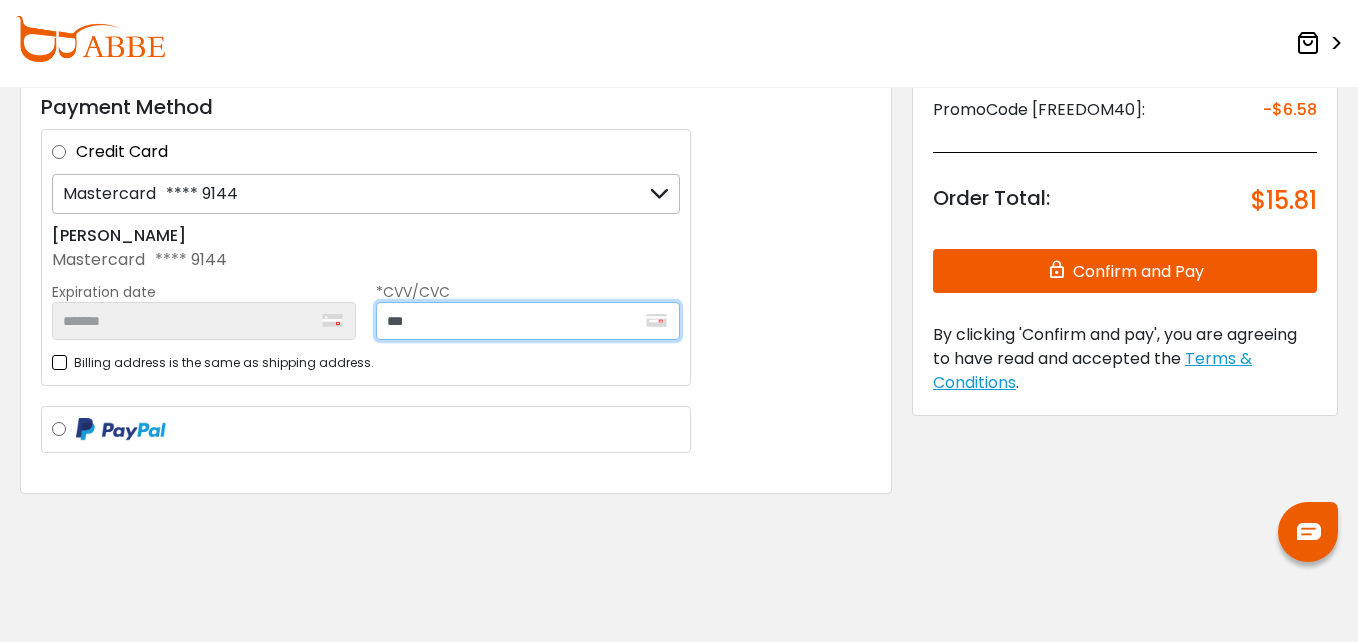 type on "***" 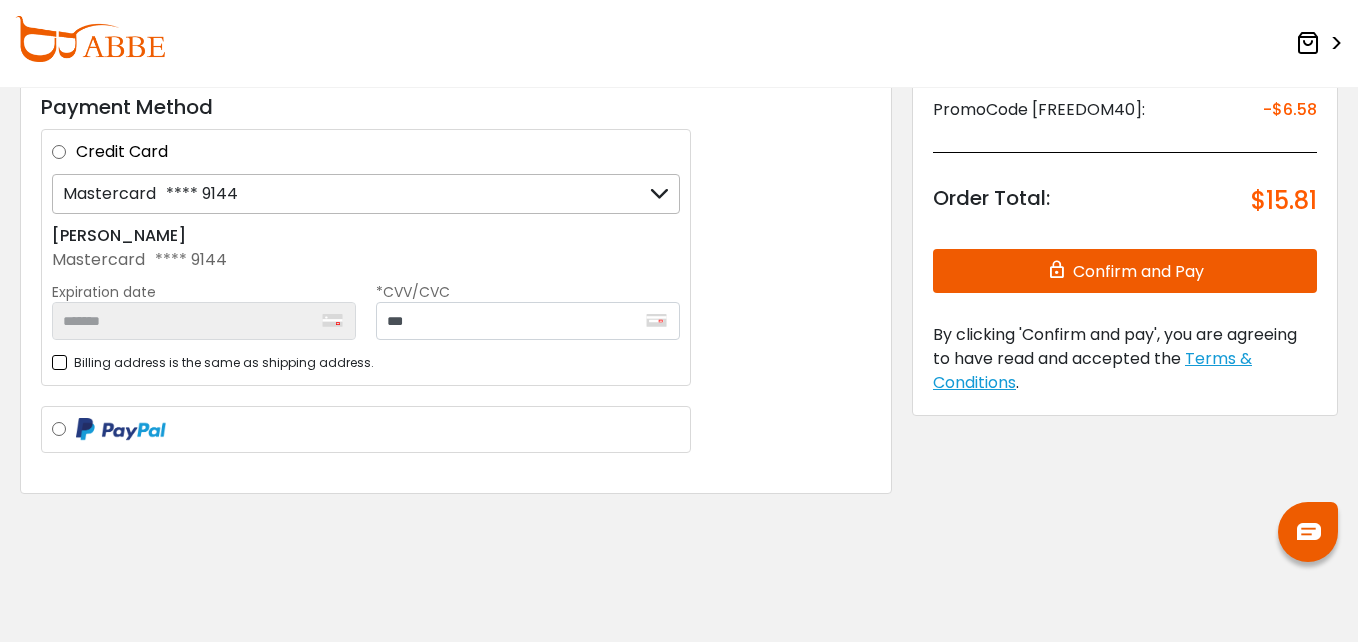 click on "Confirm and Pay" at bounding box center [1125, 271] 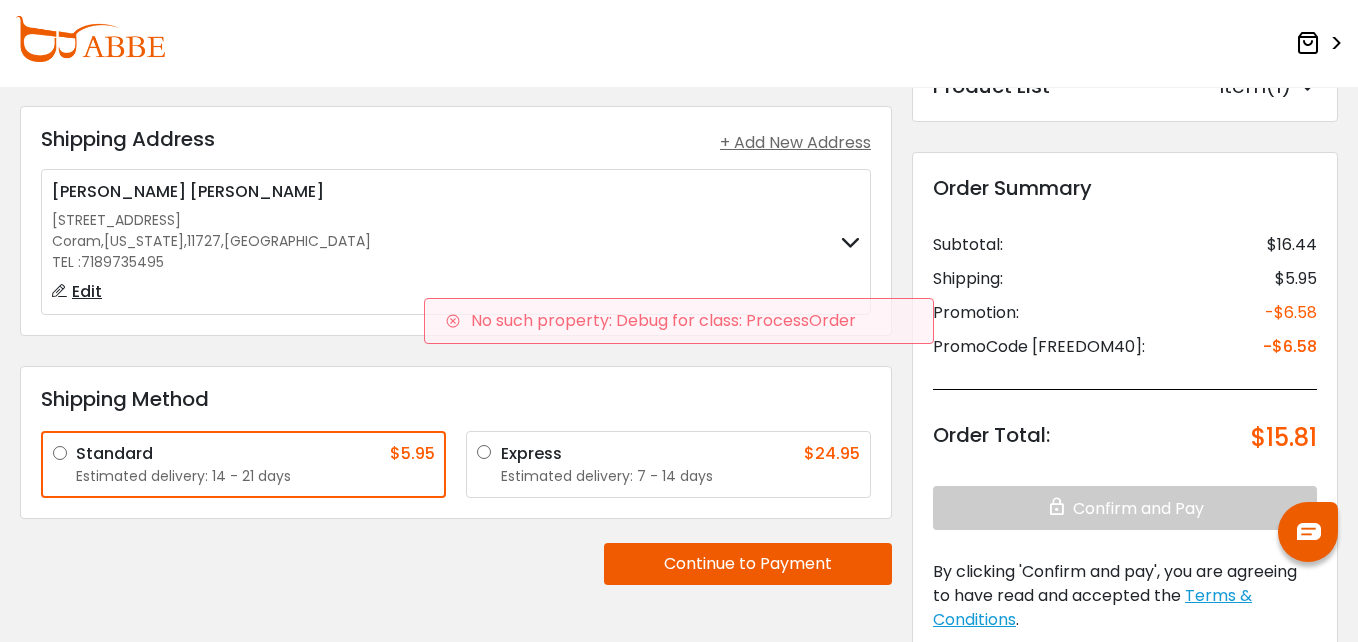 scroll, scrollTop: 0, scrollLeft: 0, axis: both 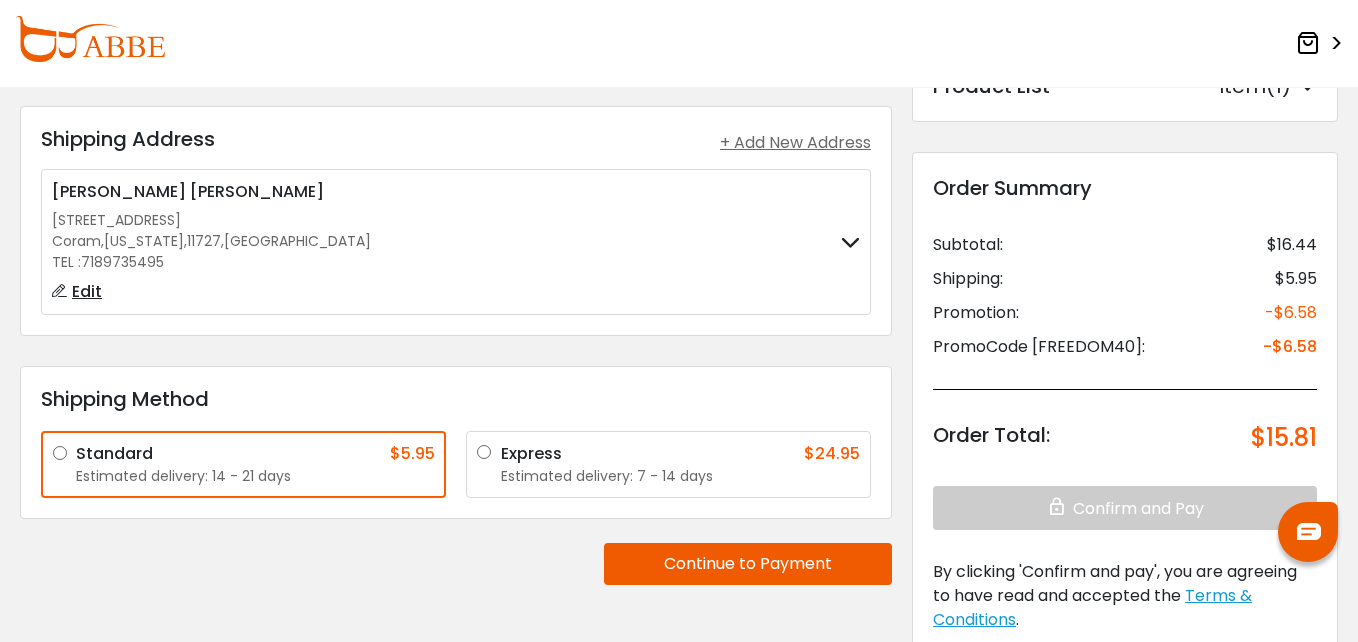 click on "Continue to Payment" at bounding box center (748, 564) 